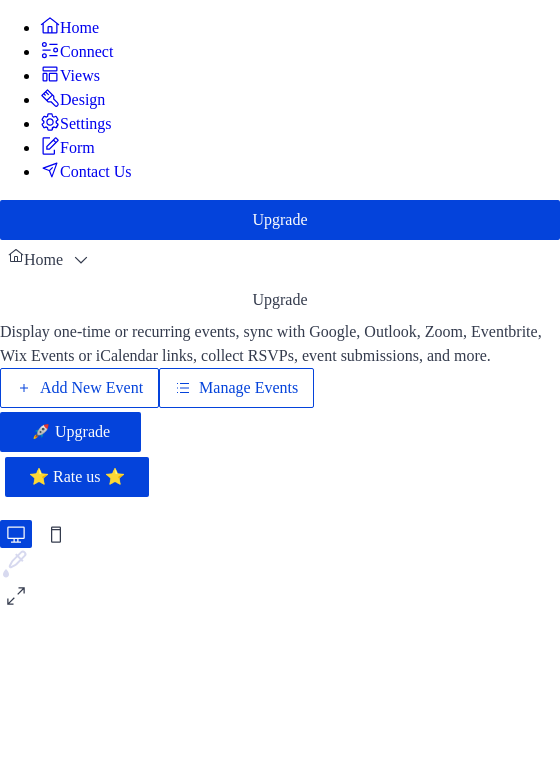 scroll, scrollTop: 0, scrollLeft: 0, axis: both 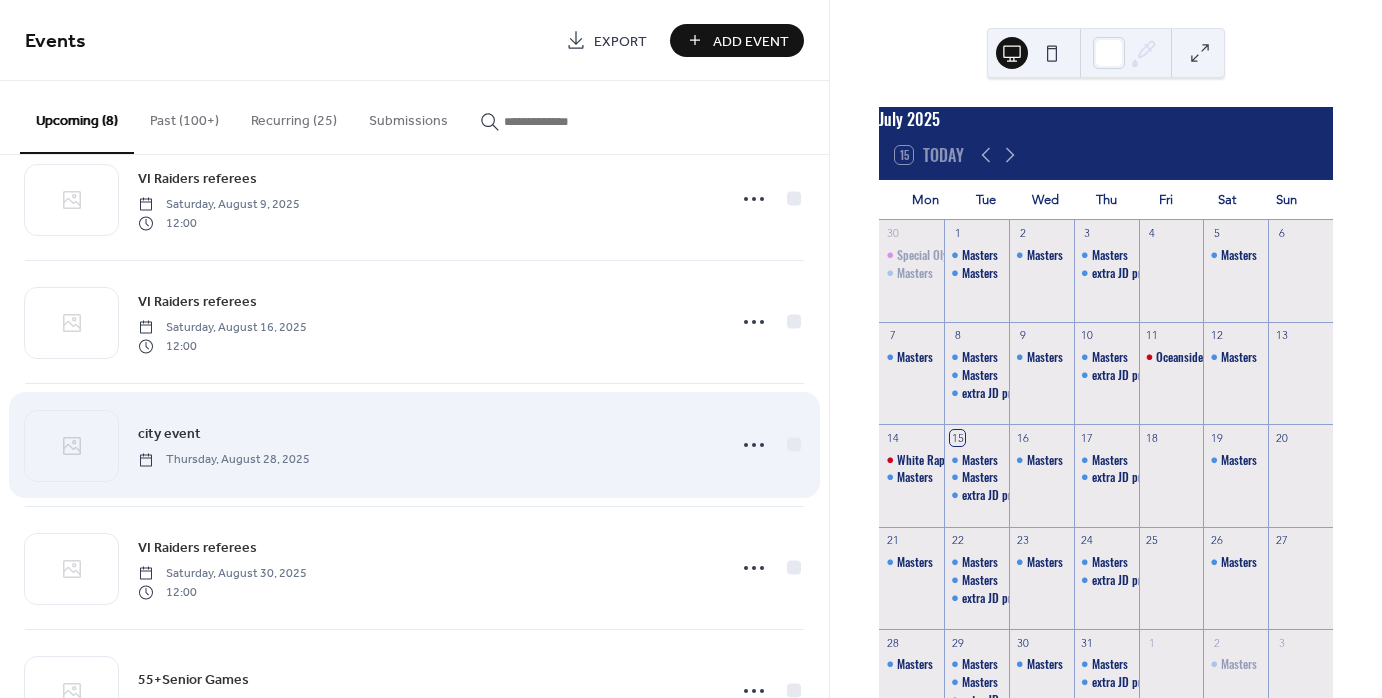 click on "city event Thursday, August 28, 2025" at bounding box center (426, 444) 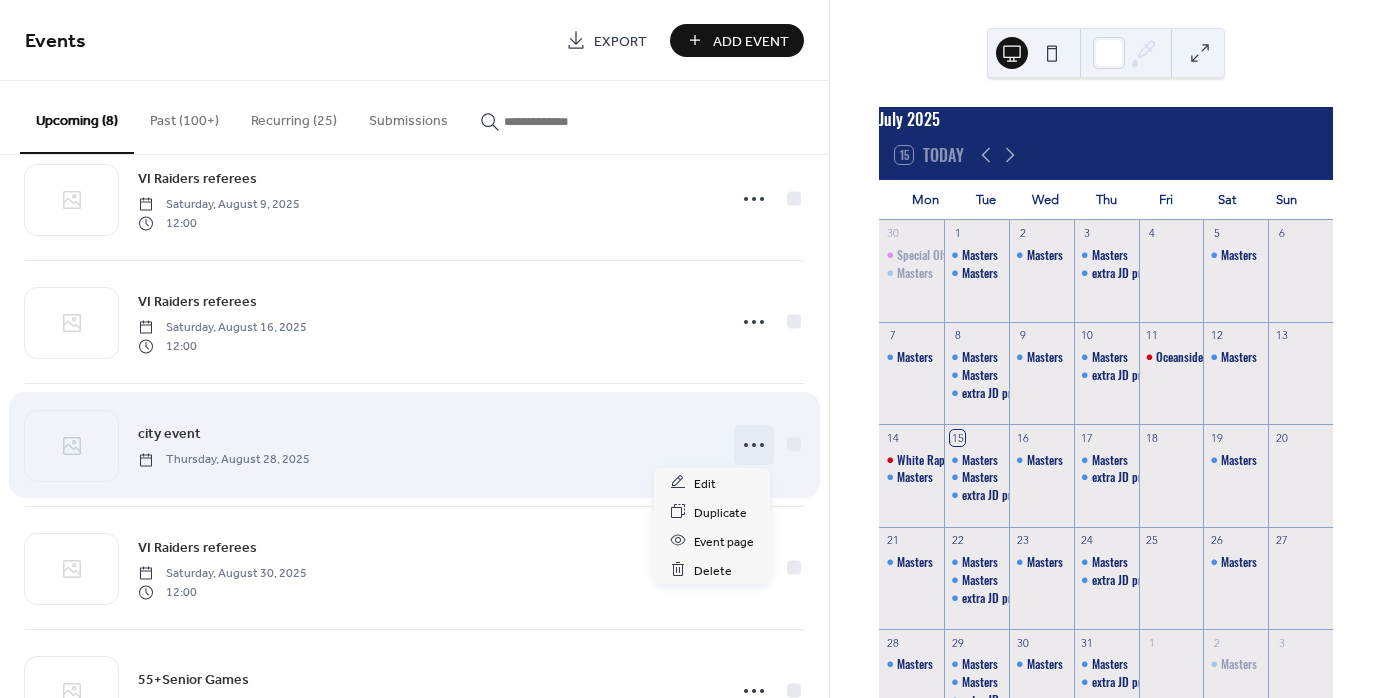 click 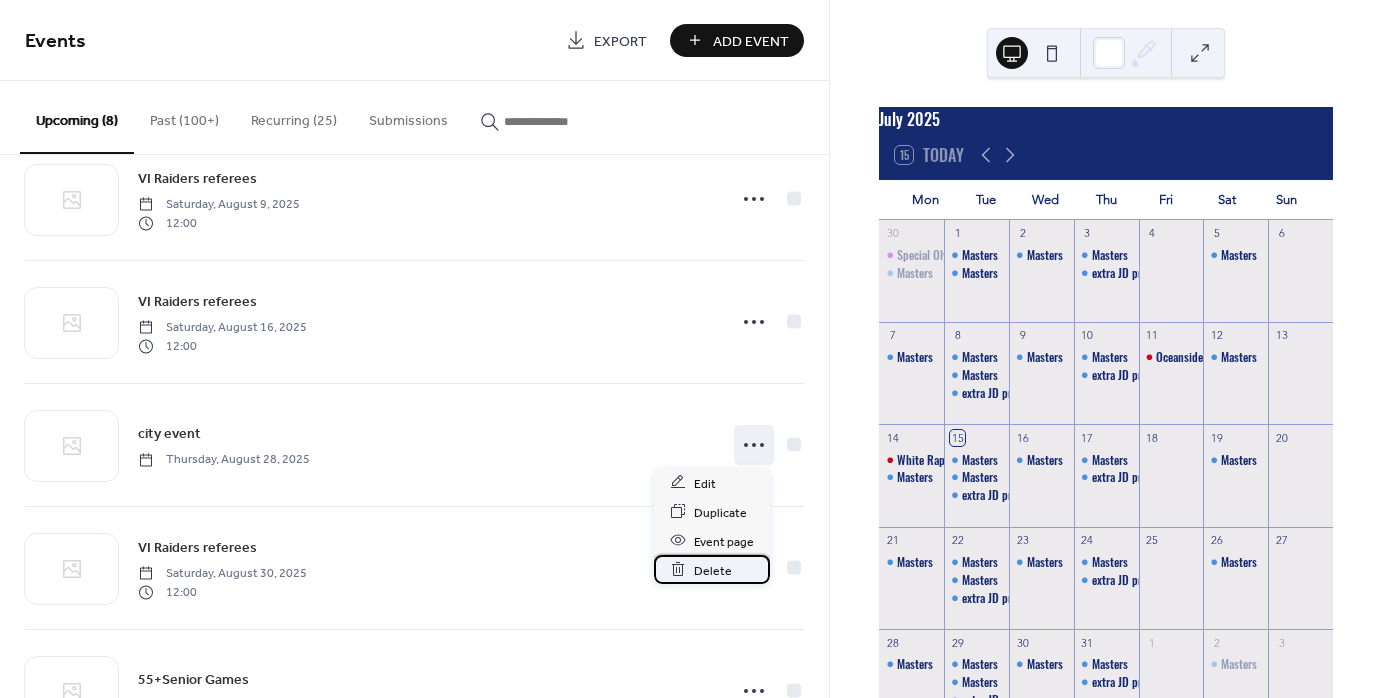 click on "Delete" at bounding box center (713, 570) 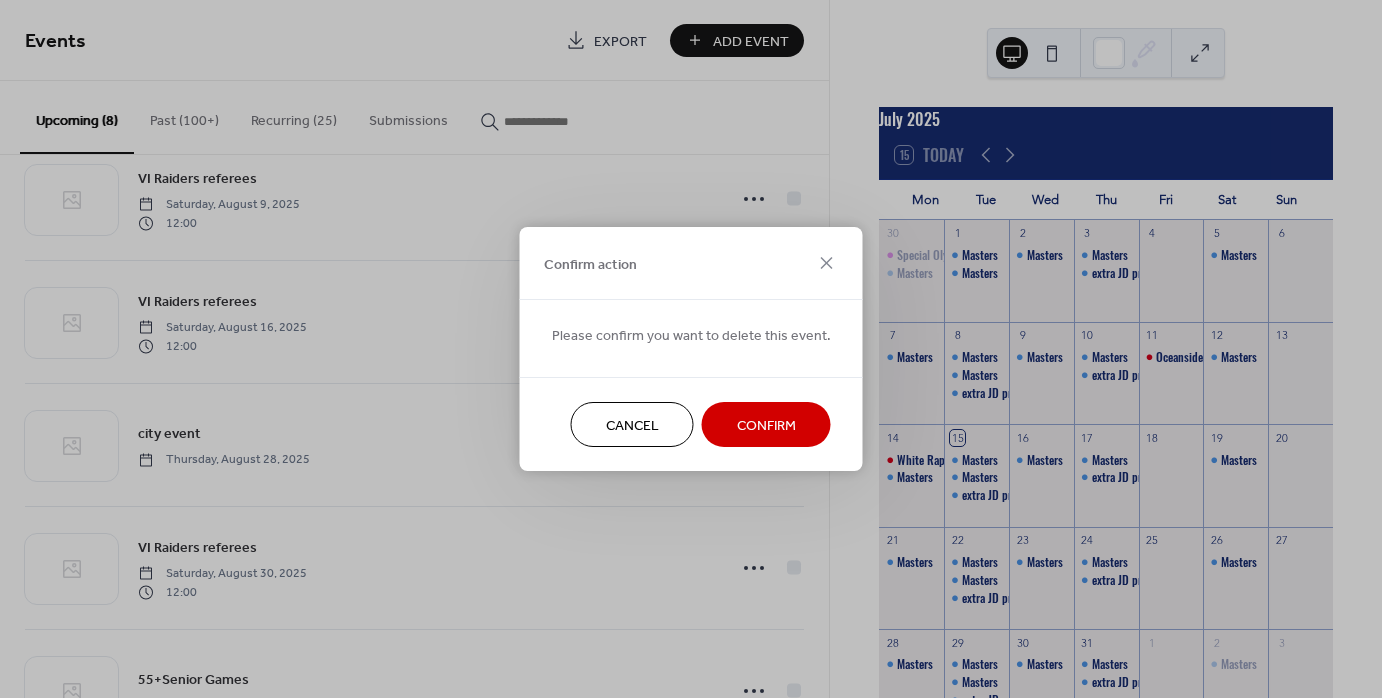 click on "Confirm" at bounding box center [766, 426] 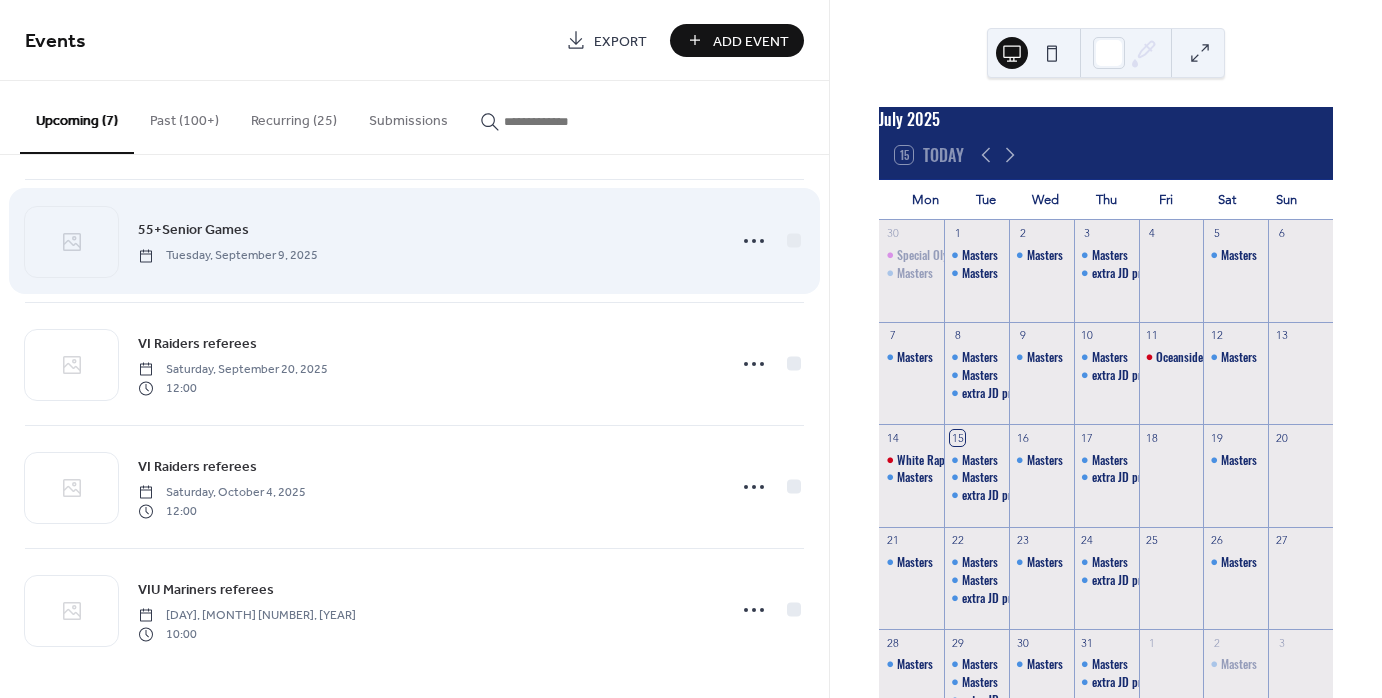 scroll, scrollTop: 0, scrollLeft: 0, axis: both 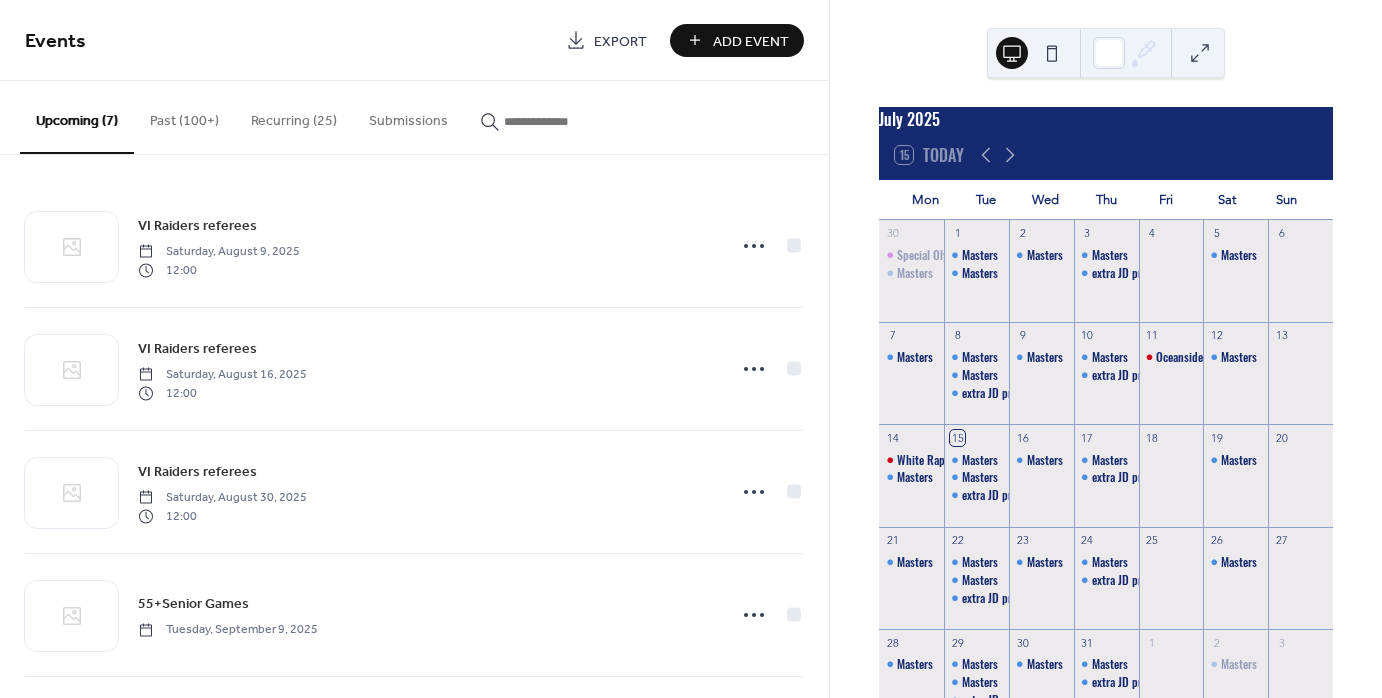 click on "Recurring (25)" at bounding box center (294, 116) 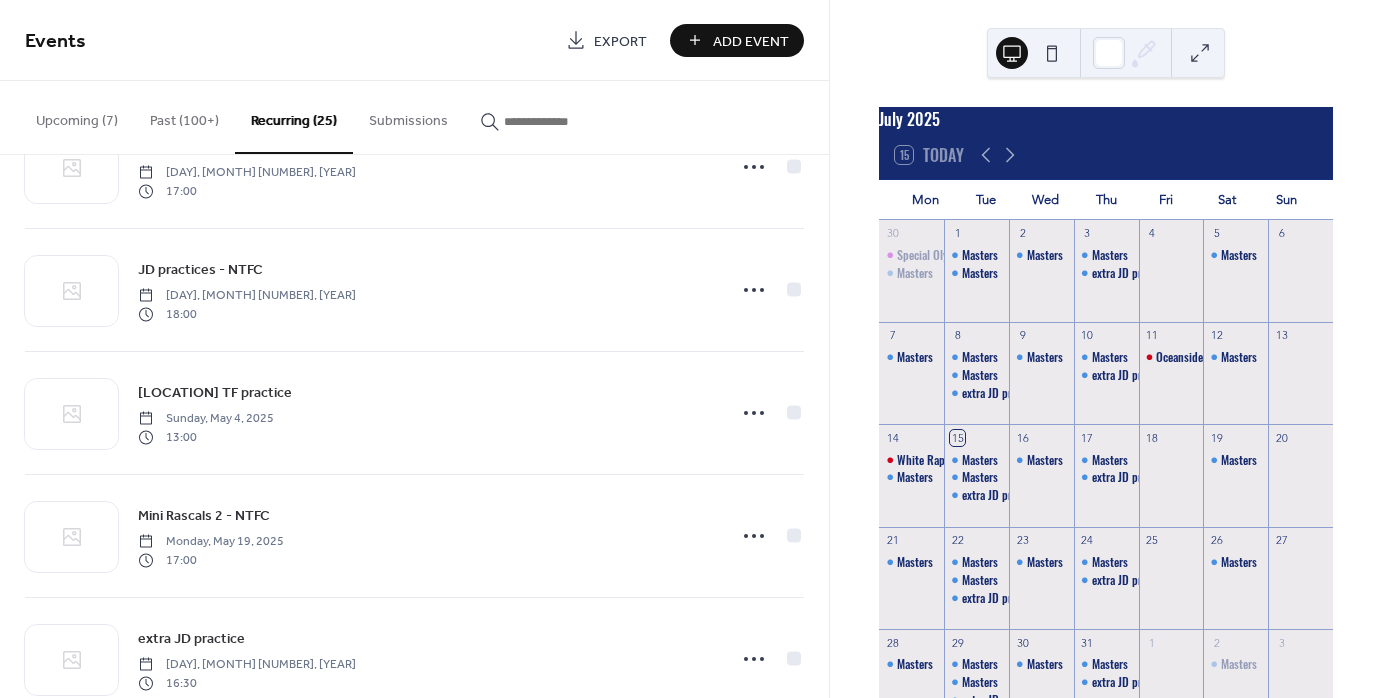 scroll, scrollTop: 2584, scrollLeft: 0, axis: vertical 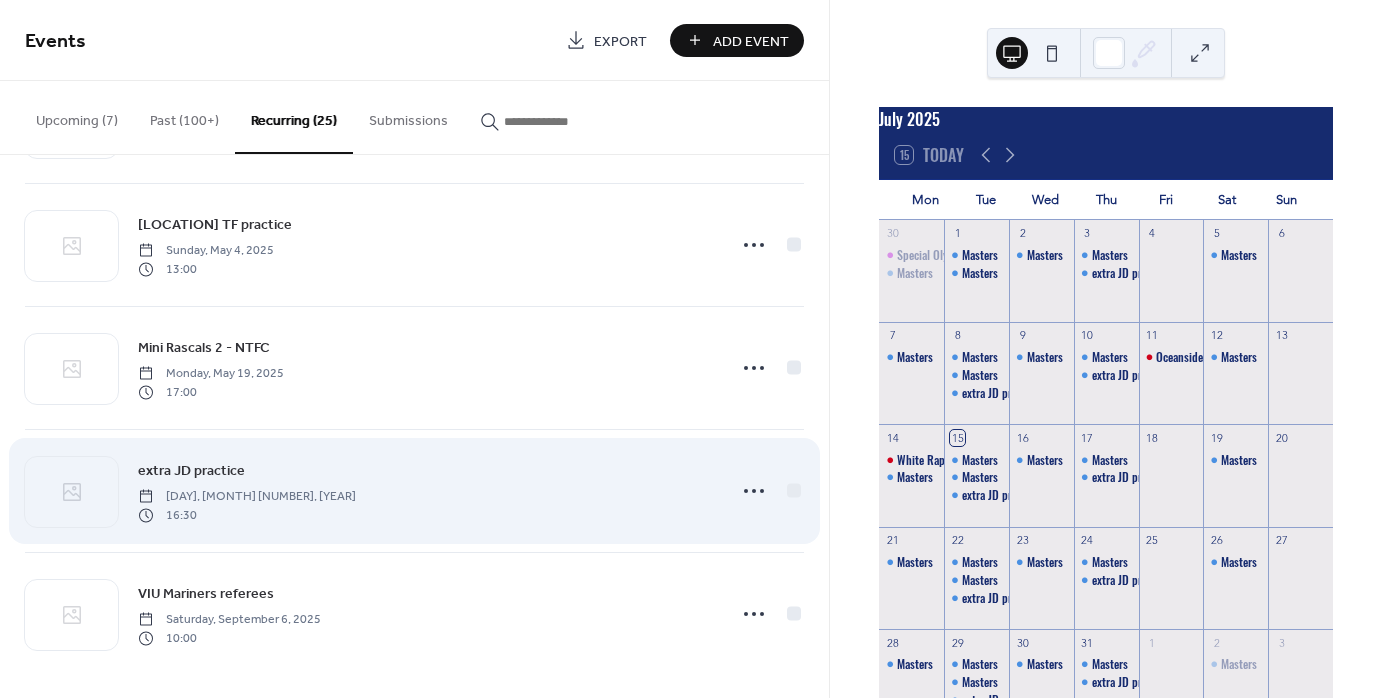 click on "extra JD practice Thursday, July 3, 2025 16:30" at bounding box center (426, 491) 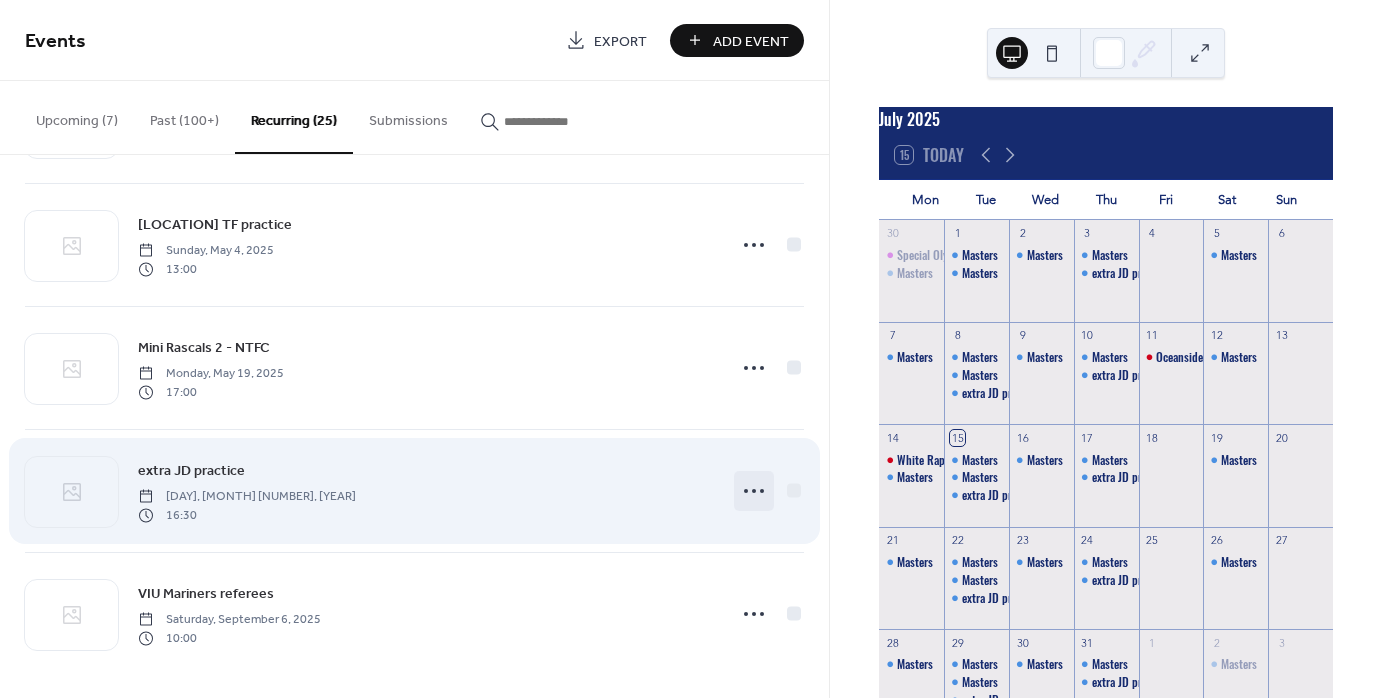 click 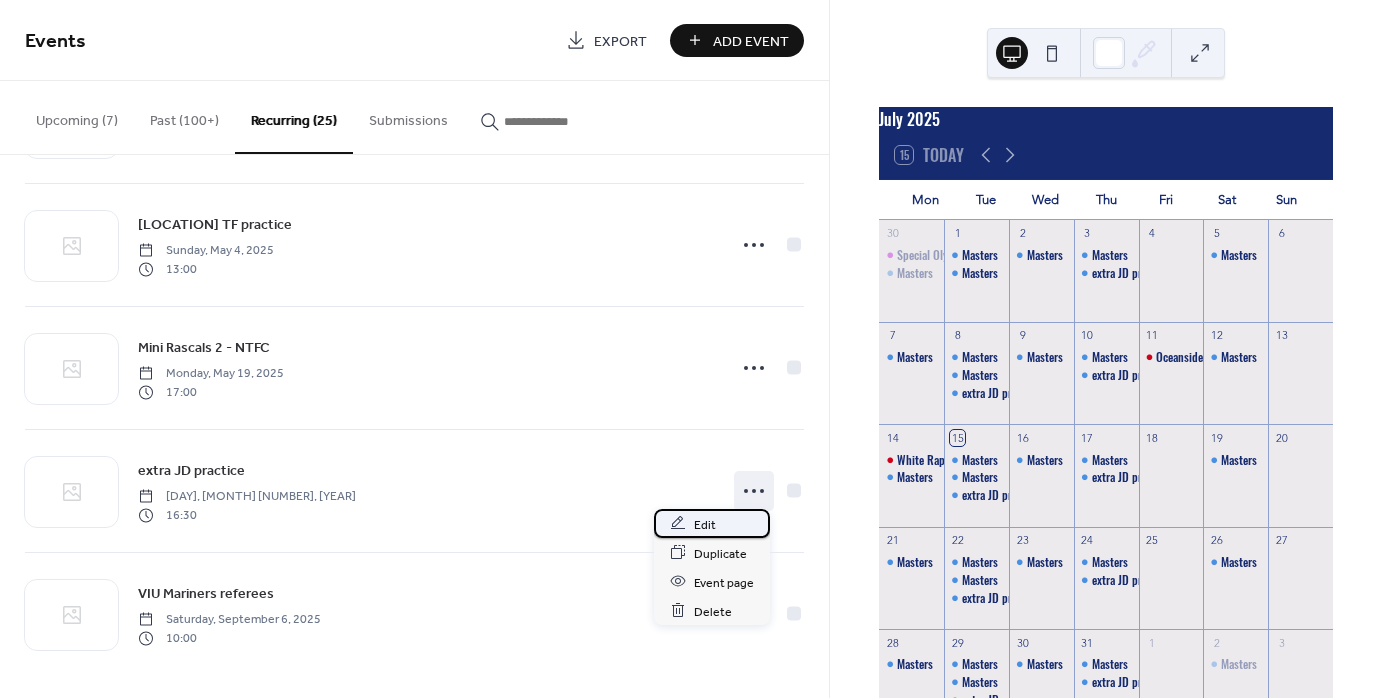 click on "Edit" at bounding box center [705, 524] 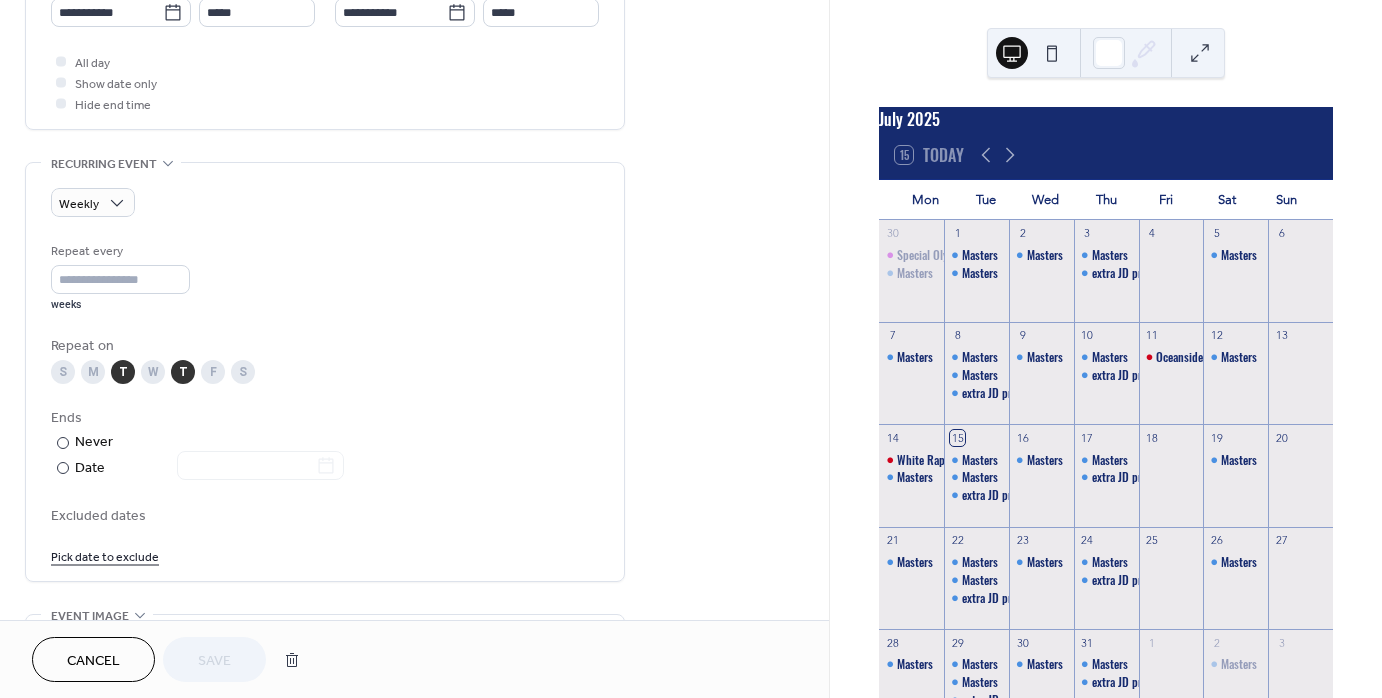 scroll, scrollTop: 727, scrollLeft: 0, axis: vertical 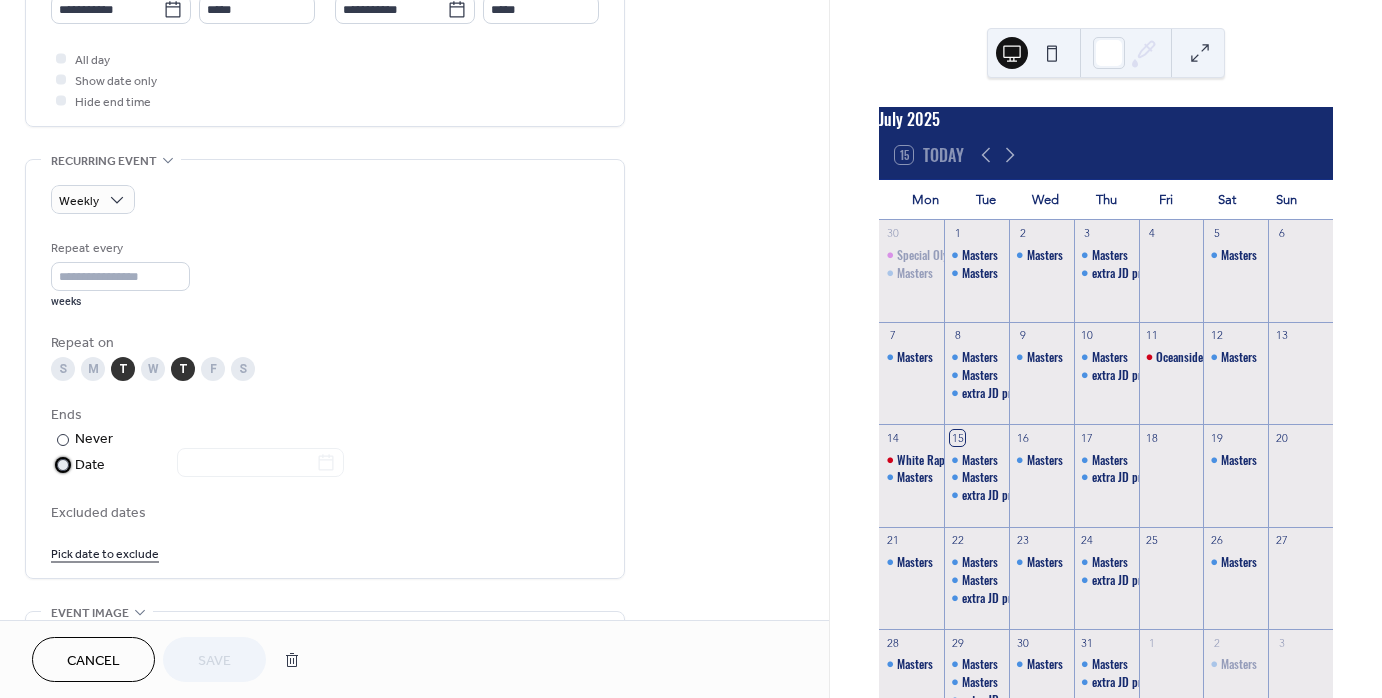 click at bounding box center (63, 465) 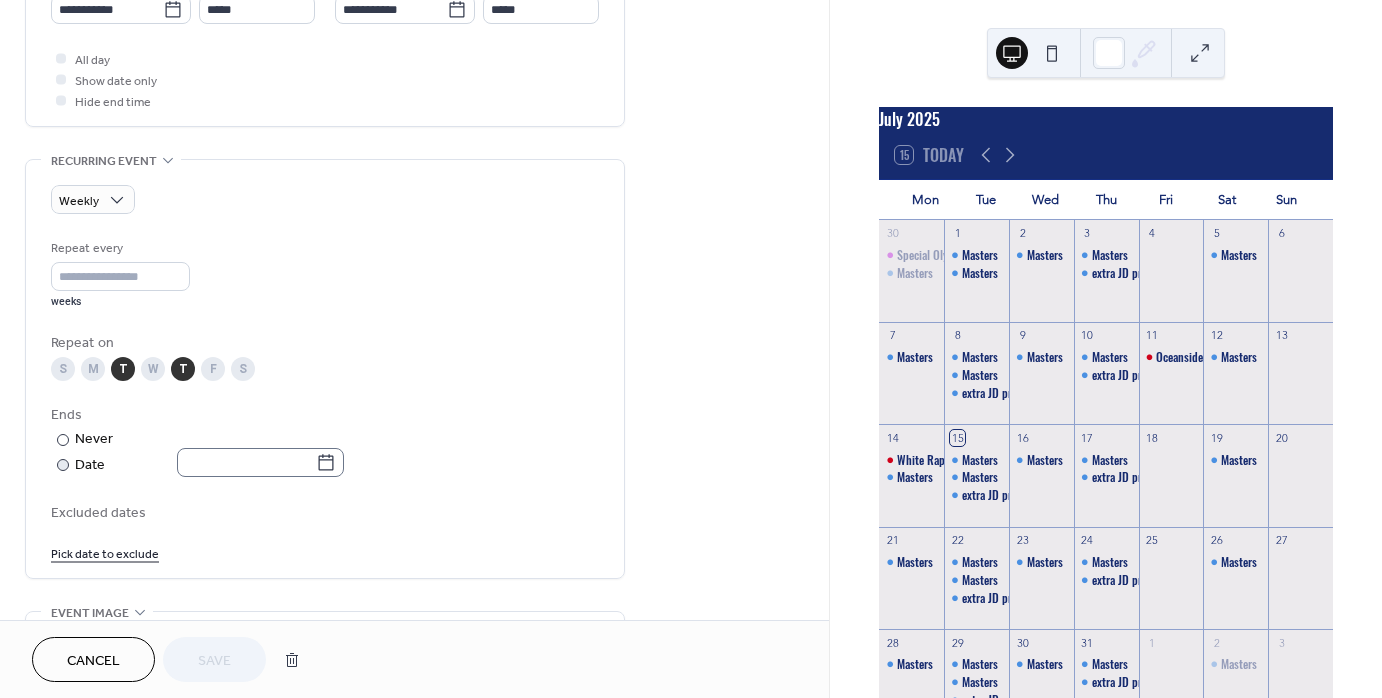 click on "**********" at bounding box center [691, 349] 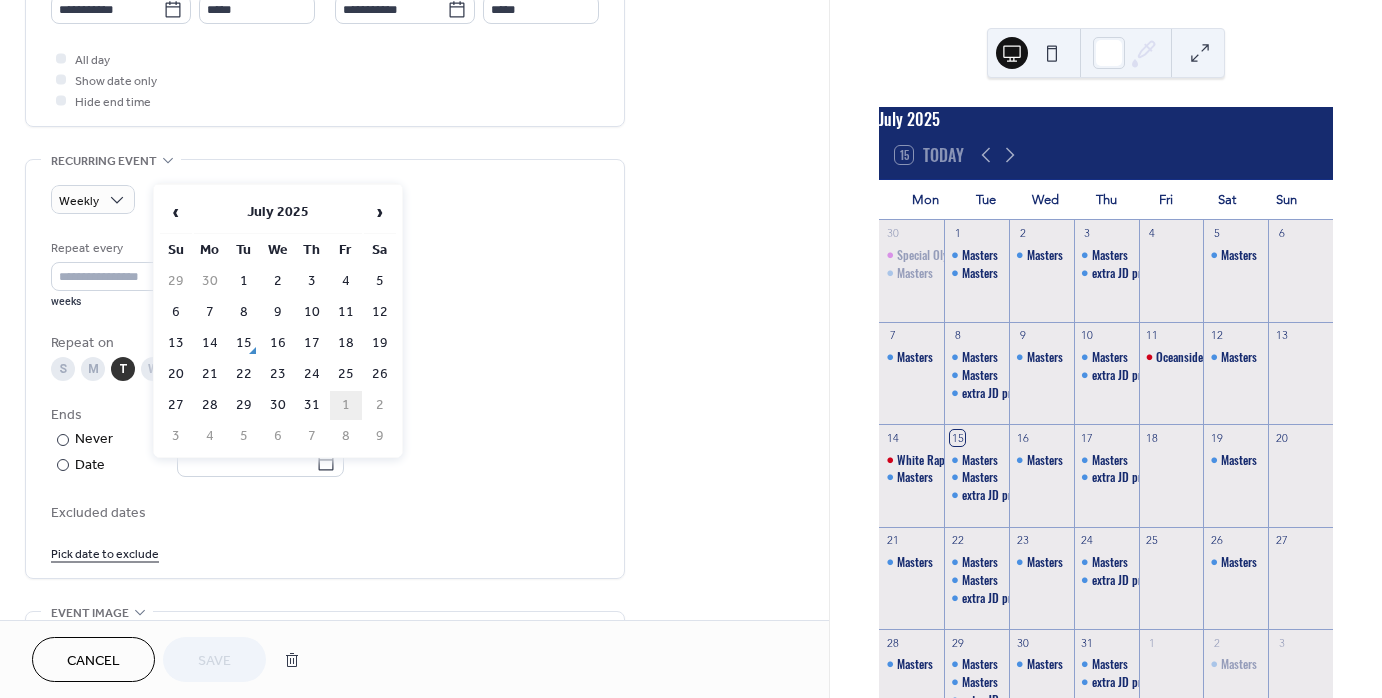 click on "1" at bounding box center (346, 405) 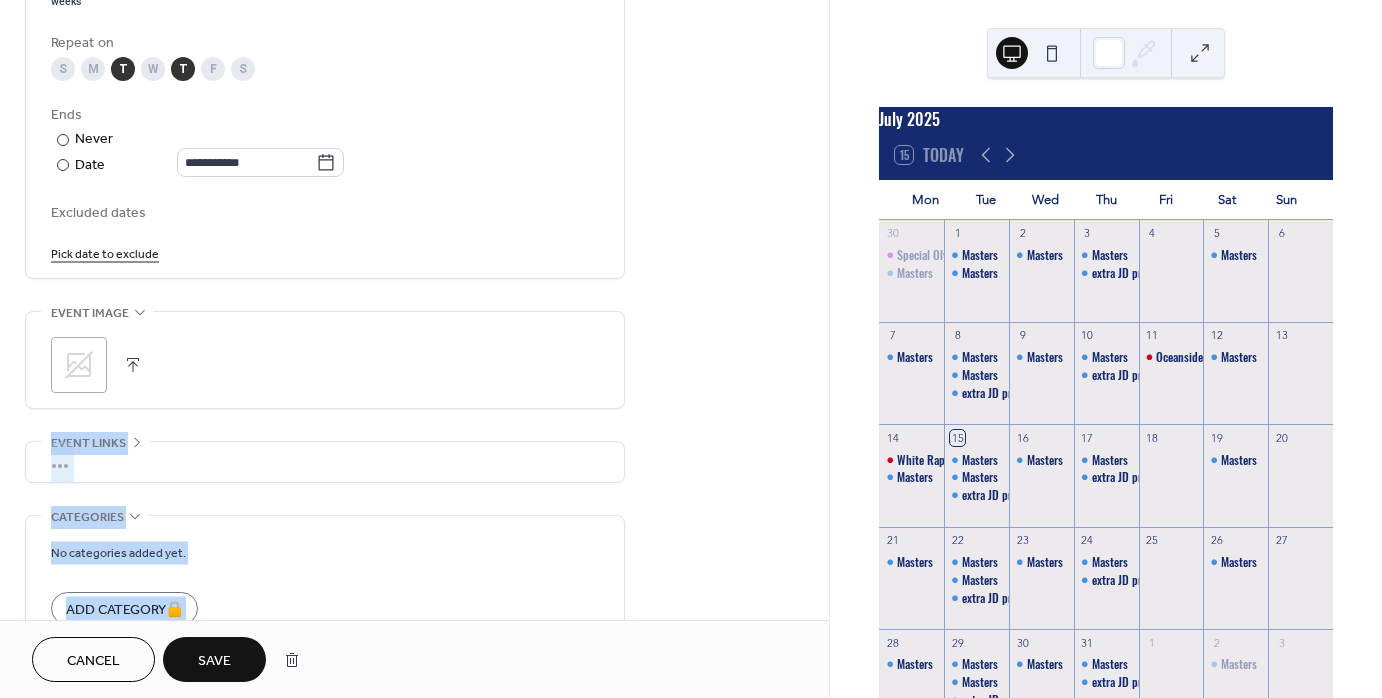 scroll, scrollTop: 1139, scrollLeft: 0, axis: vertical 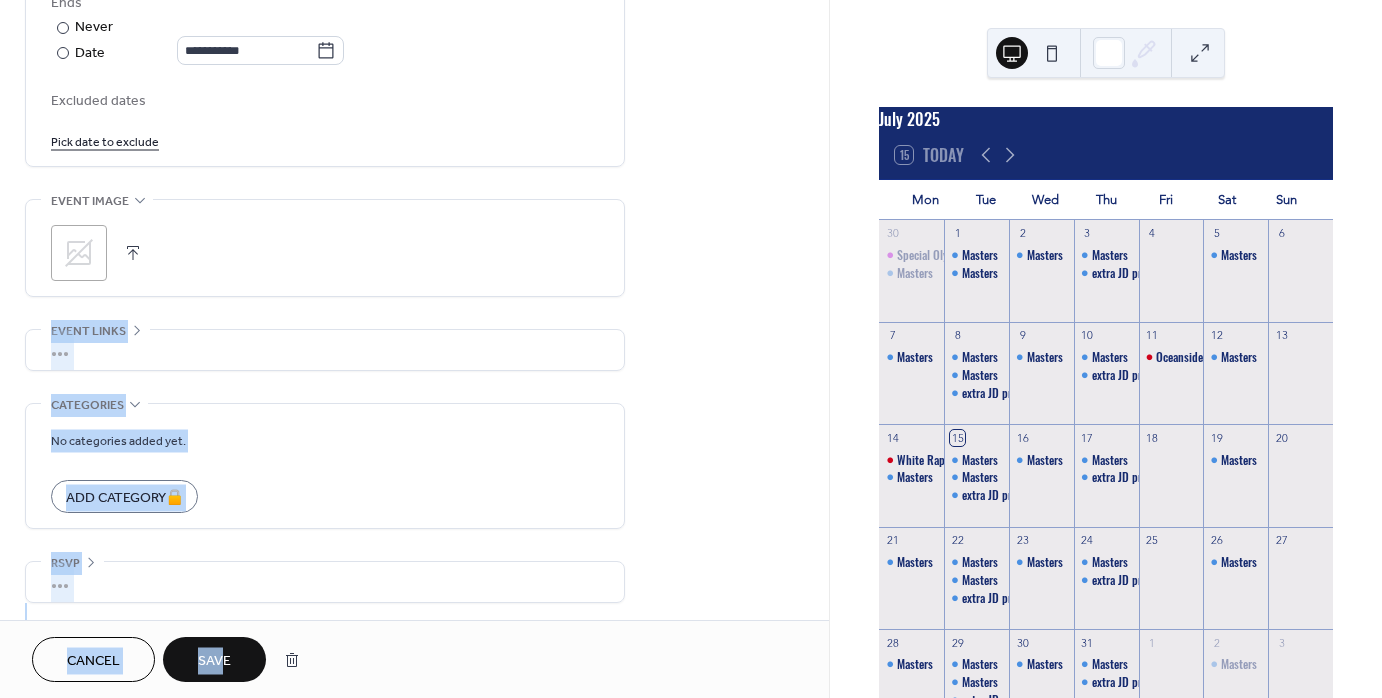 drag, startPoint x: 362, startPoint y: 511, endPoint x: 228, endPoint y: 648, distance: 191.63768 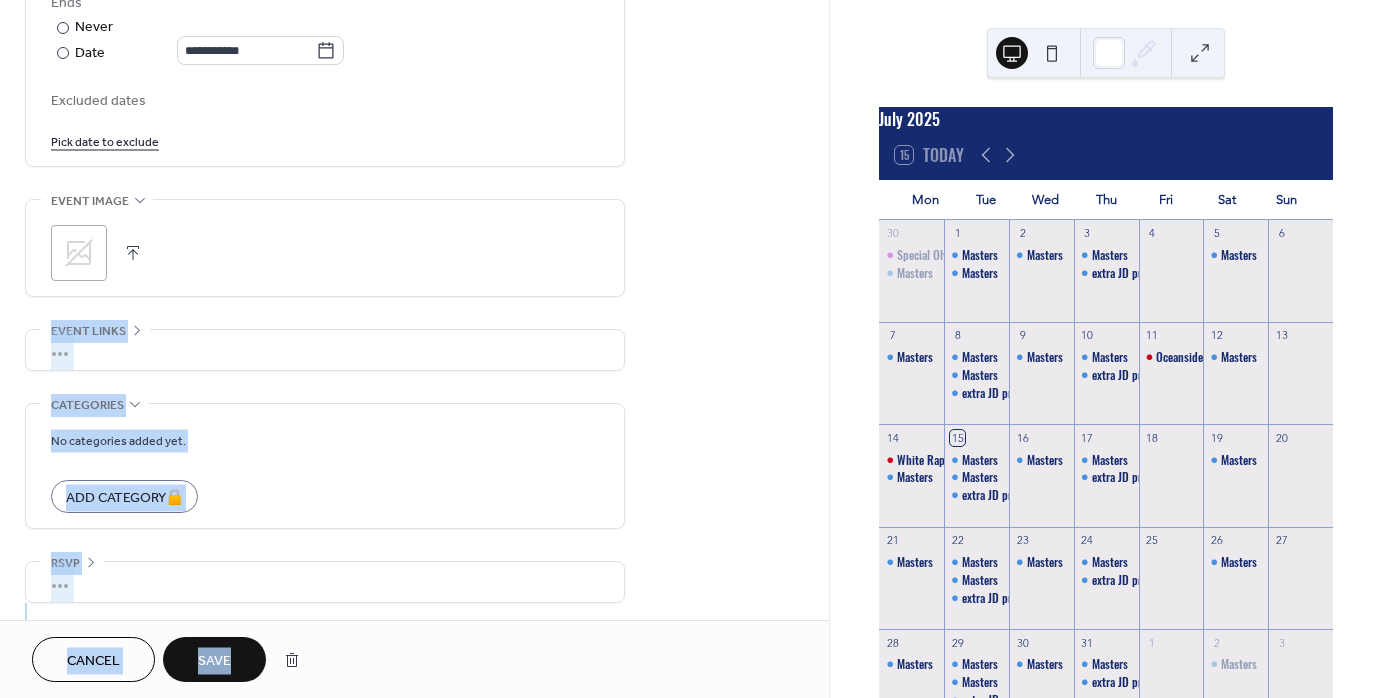 click on "Save" at bounding box center (214, 661) 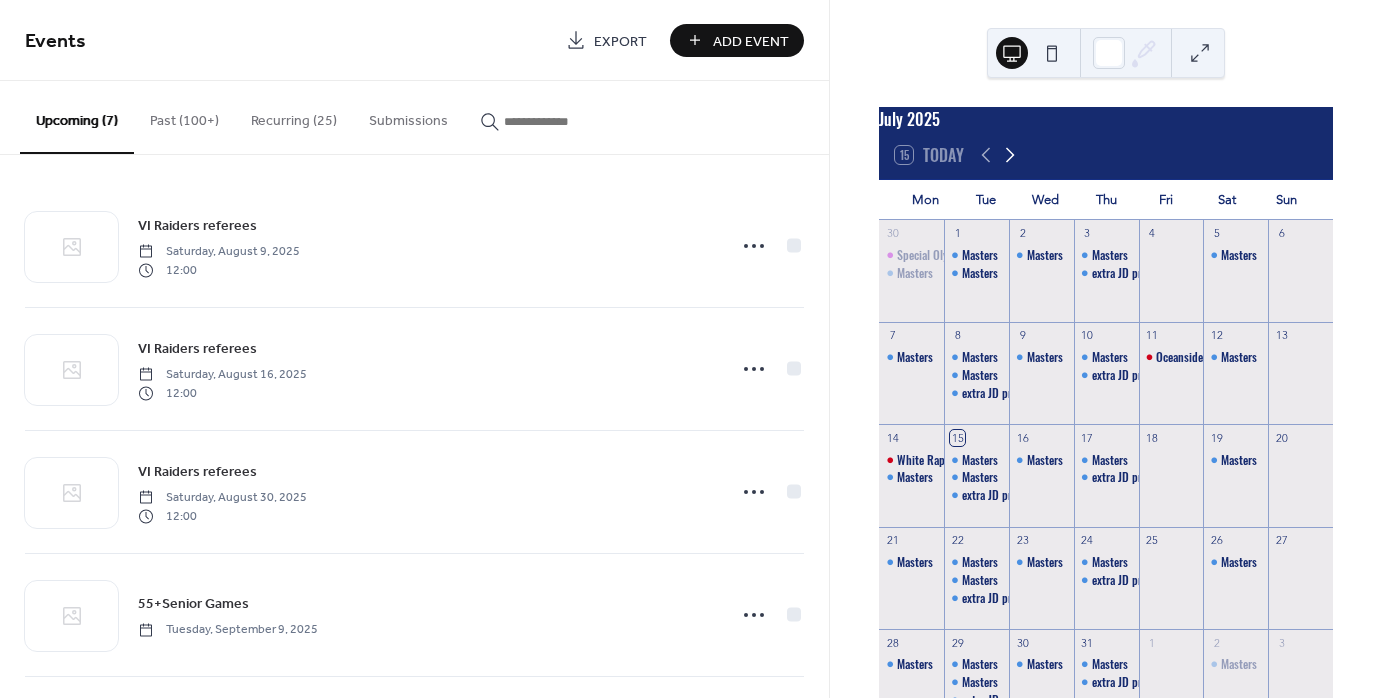 click 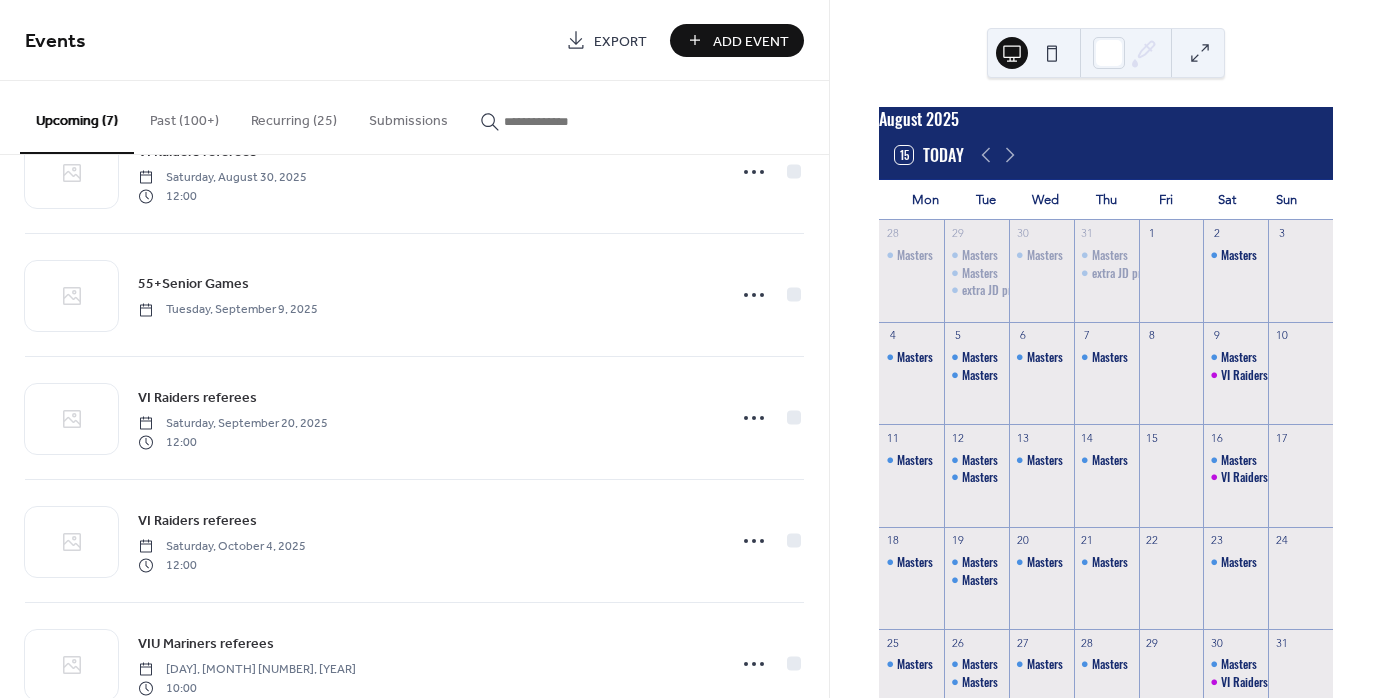 scroll, scrollTop: 374, scrollLeft: 0, axis: vertical 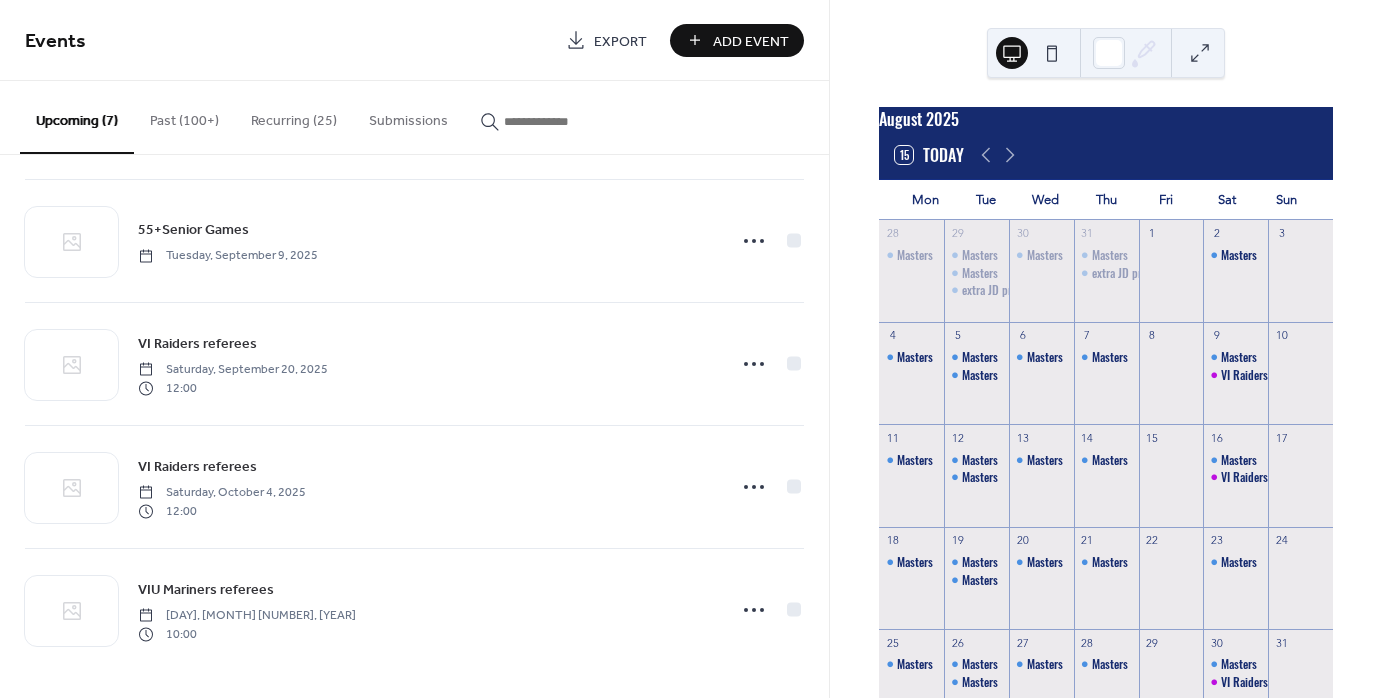 click on "Upcoming (7)" at bounding box center (77, 117) 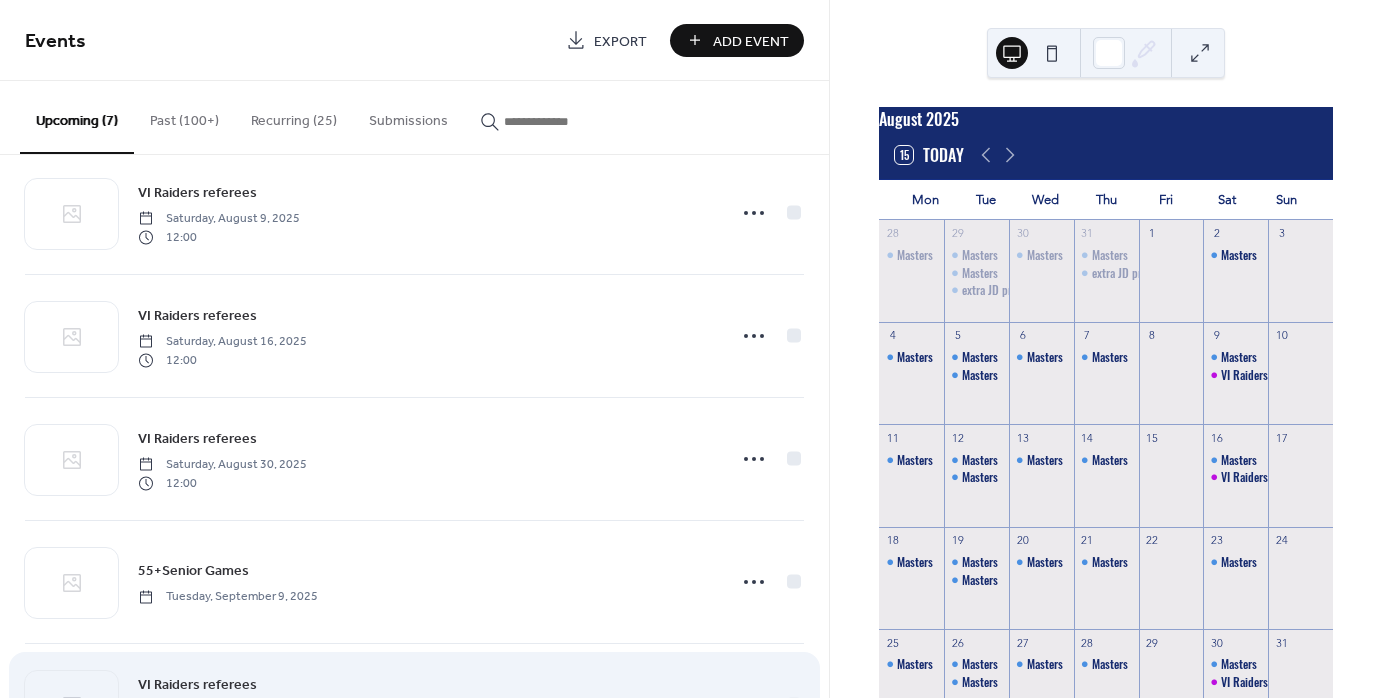 scroll, scrollTop: 0, scrollLeft: 0, axis: both 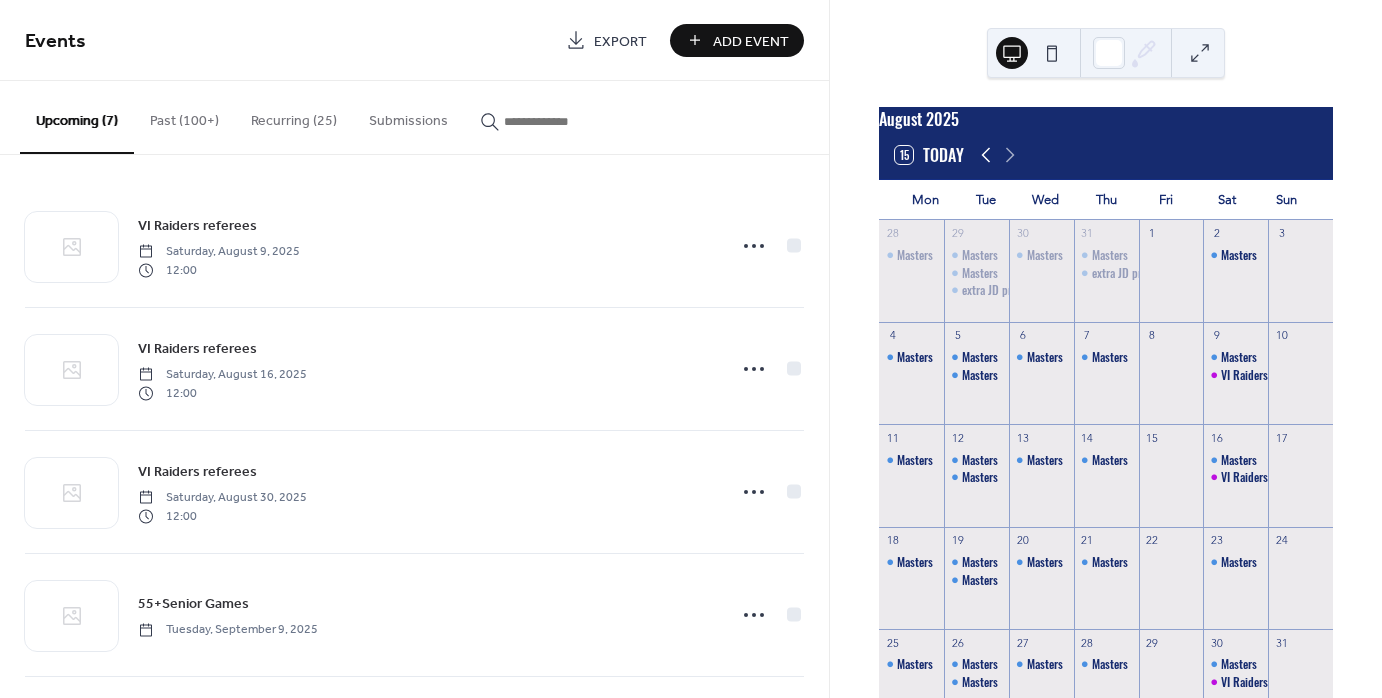 click 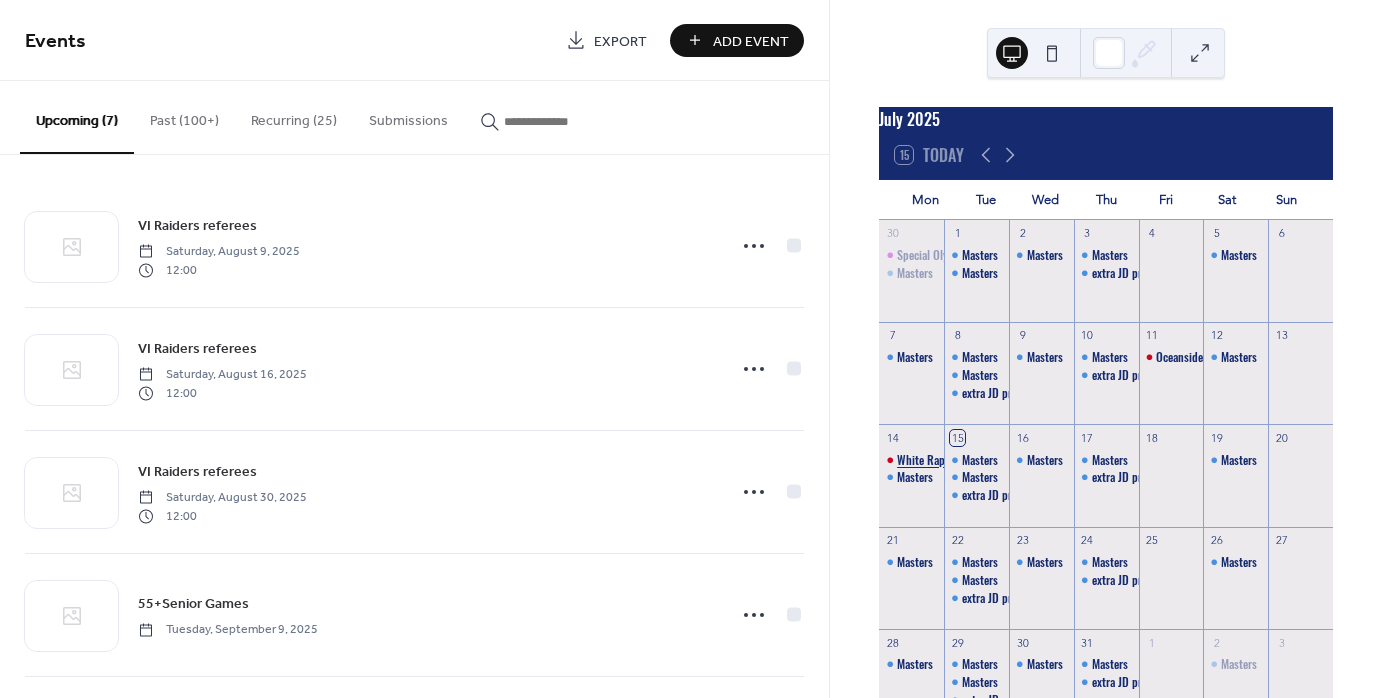 click on "White Rapids Swim Club" at bounding box center (954, 460) 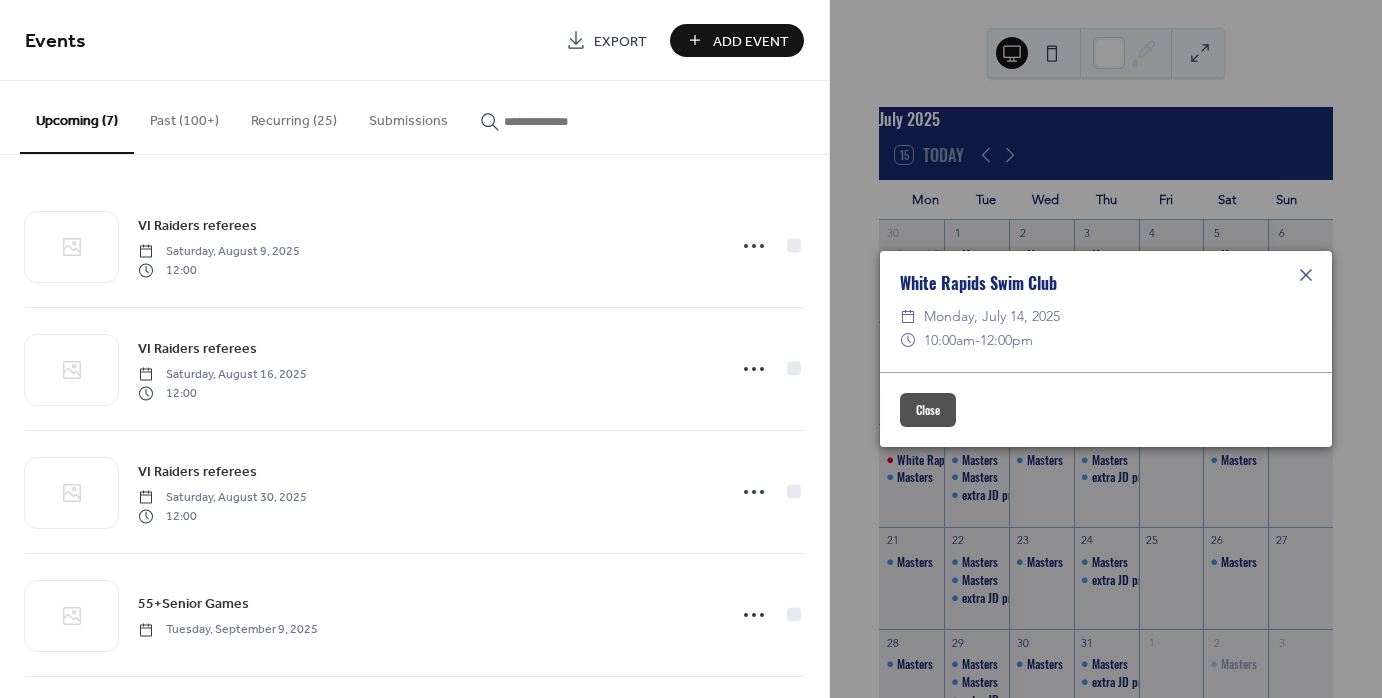 click on "Close" at bounding box center [928, 410] 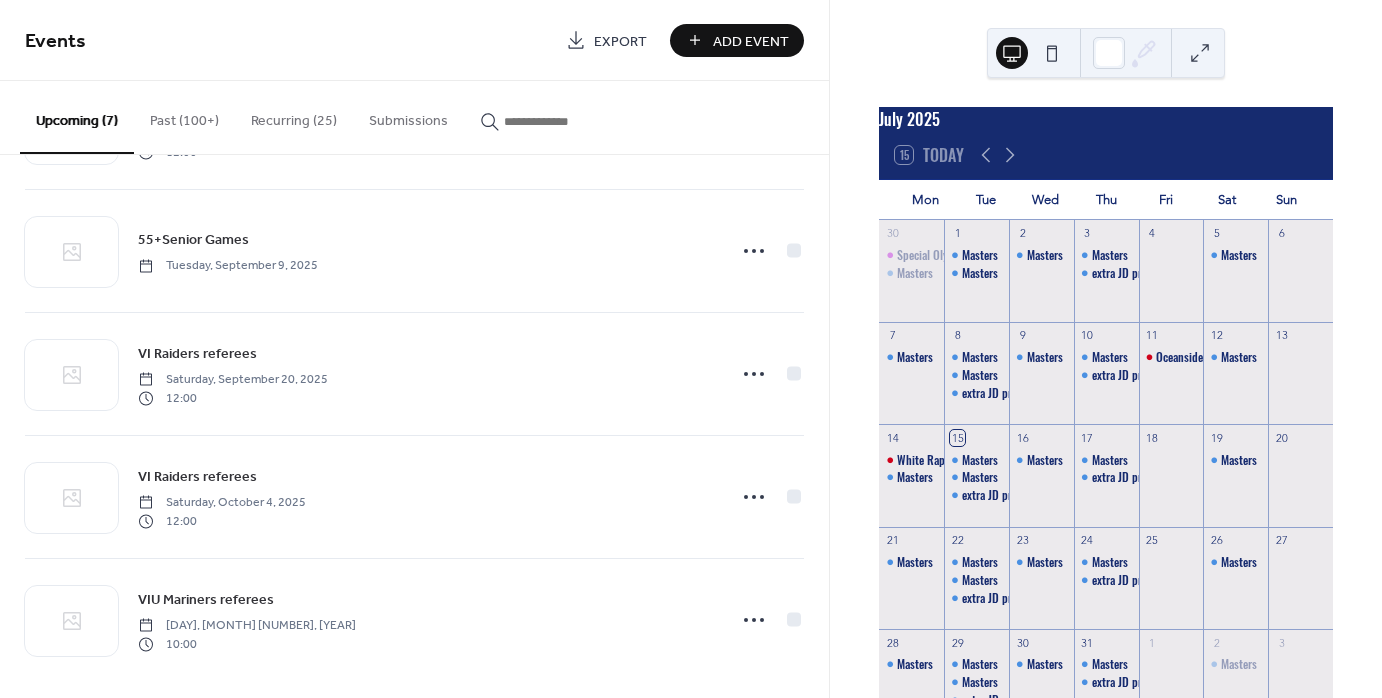 scroll, scrollTop: 374, scrollLeft: 0, axis: vertical 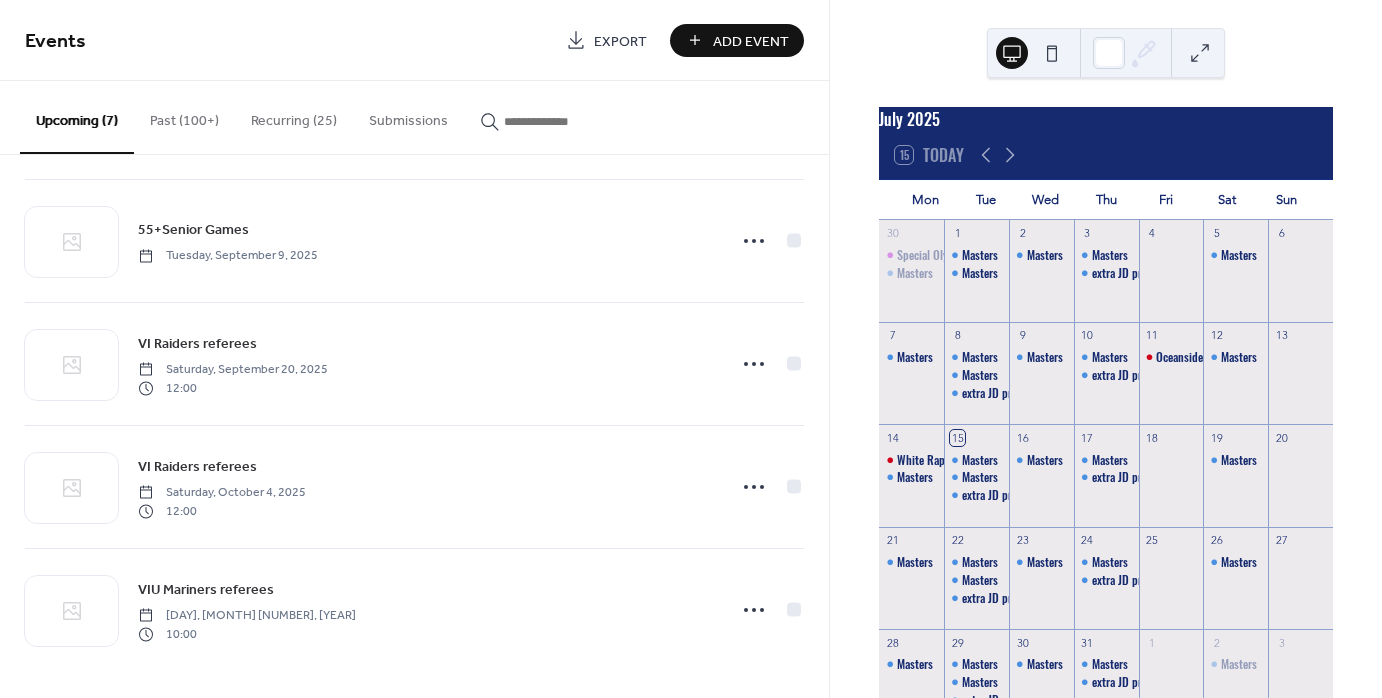 click on "Past (100+)" at bounding box center [184, 116] 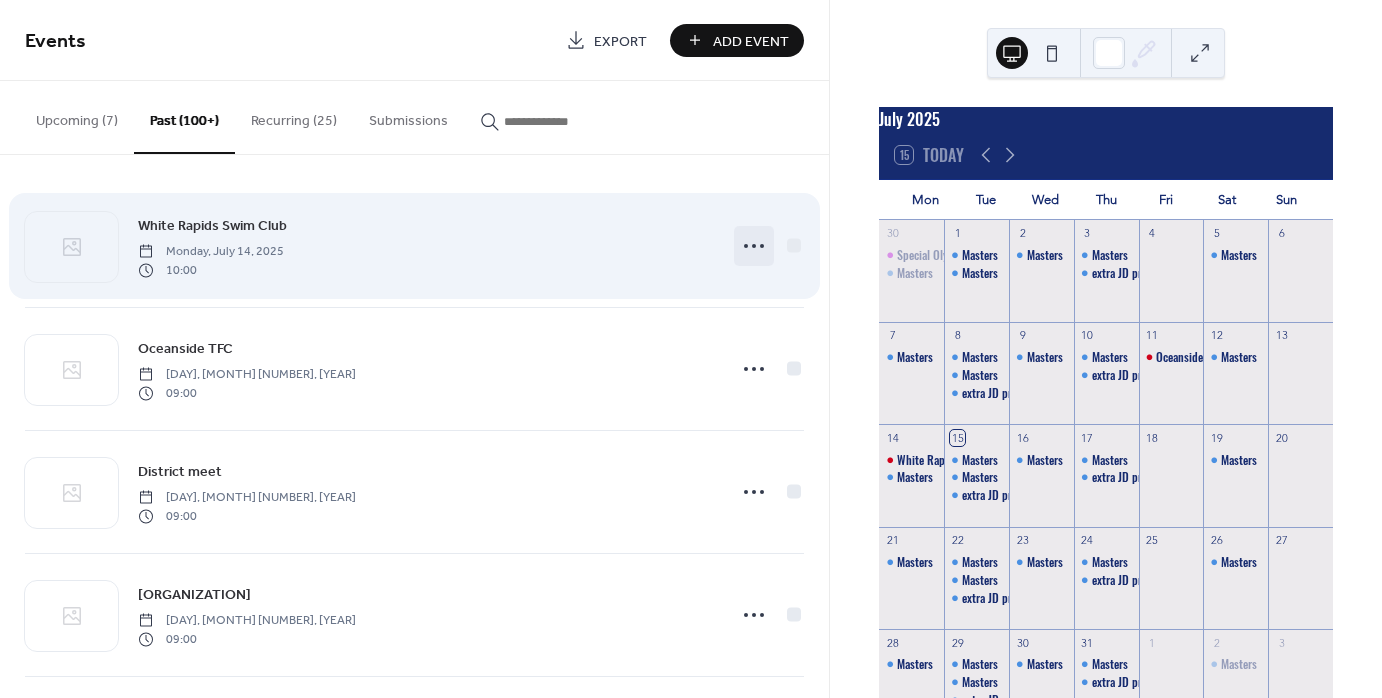 click 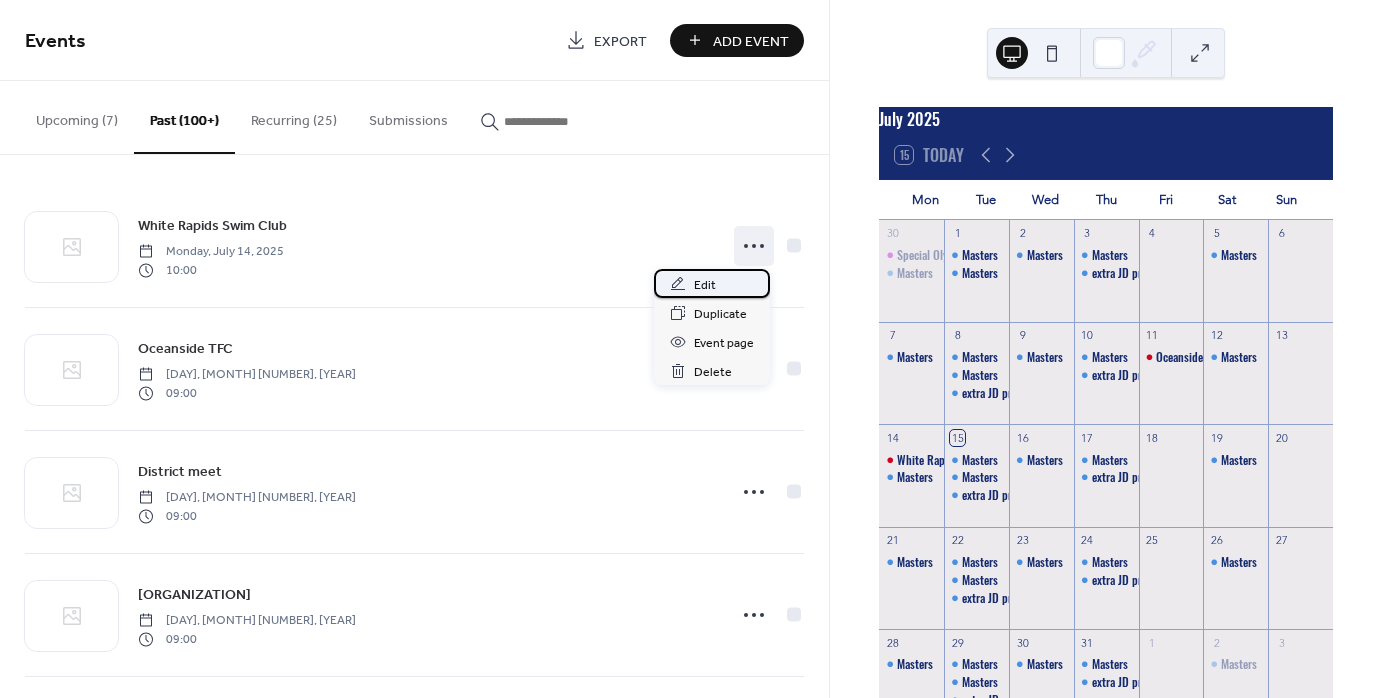 click on "Edit" at bounding box center (705, 285) 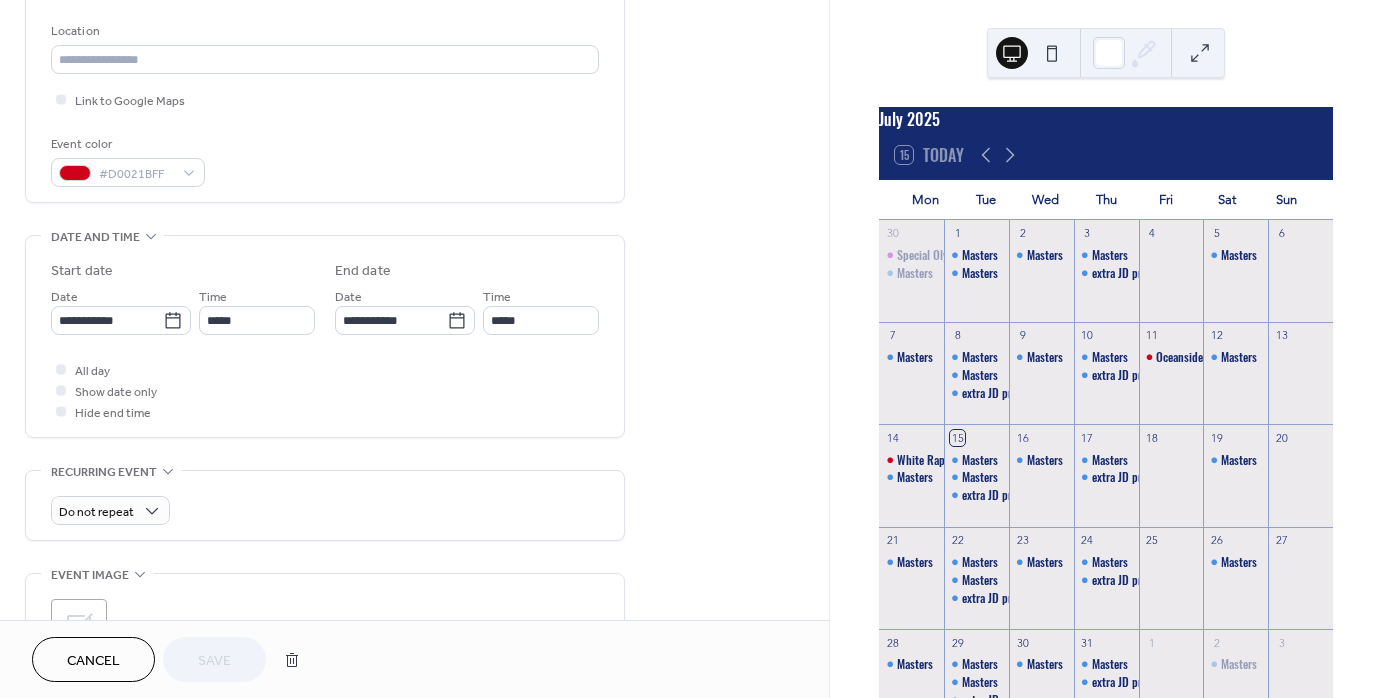 scroll, scrollTop: 420, scrollLeft: 0, axis: vertical 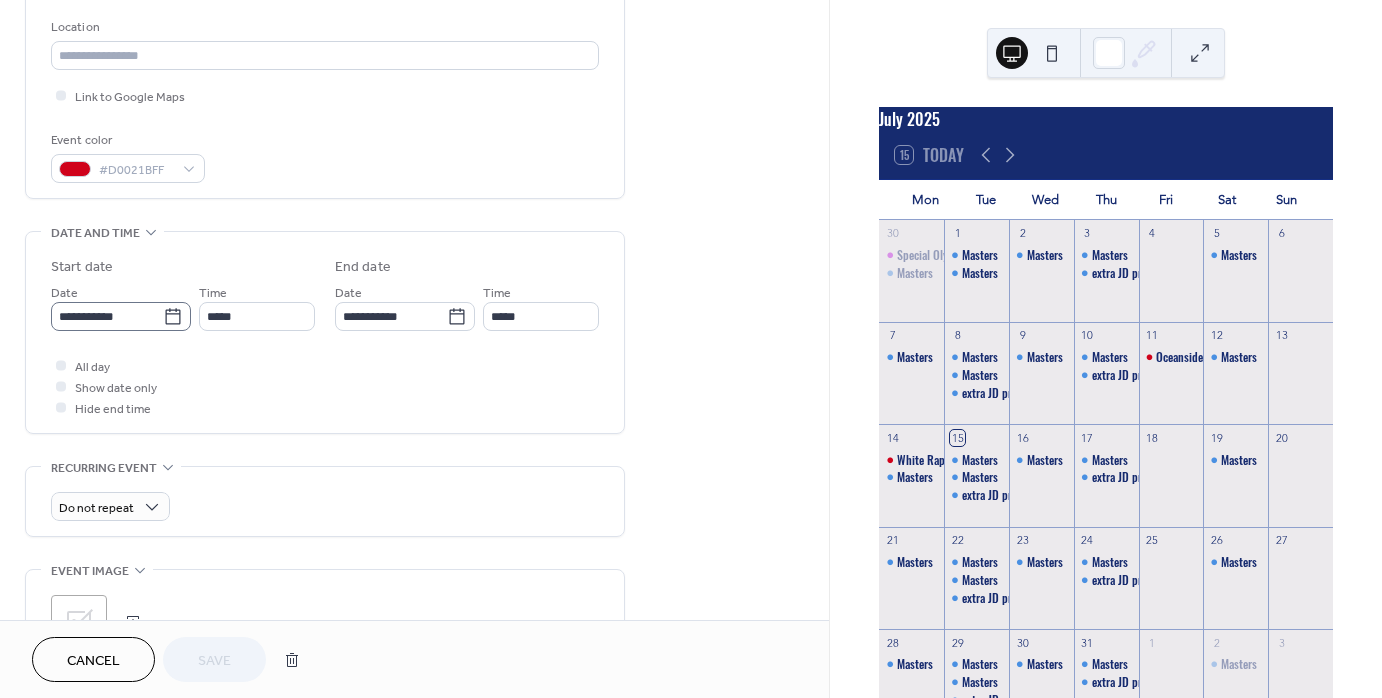 click 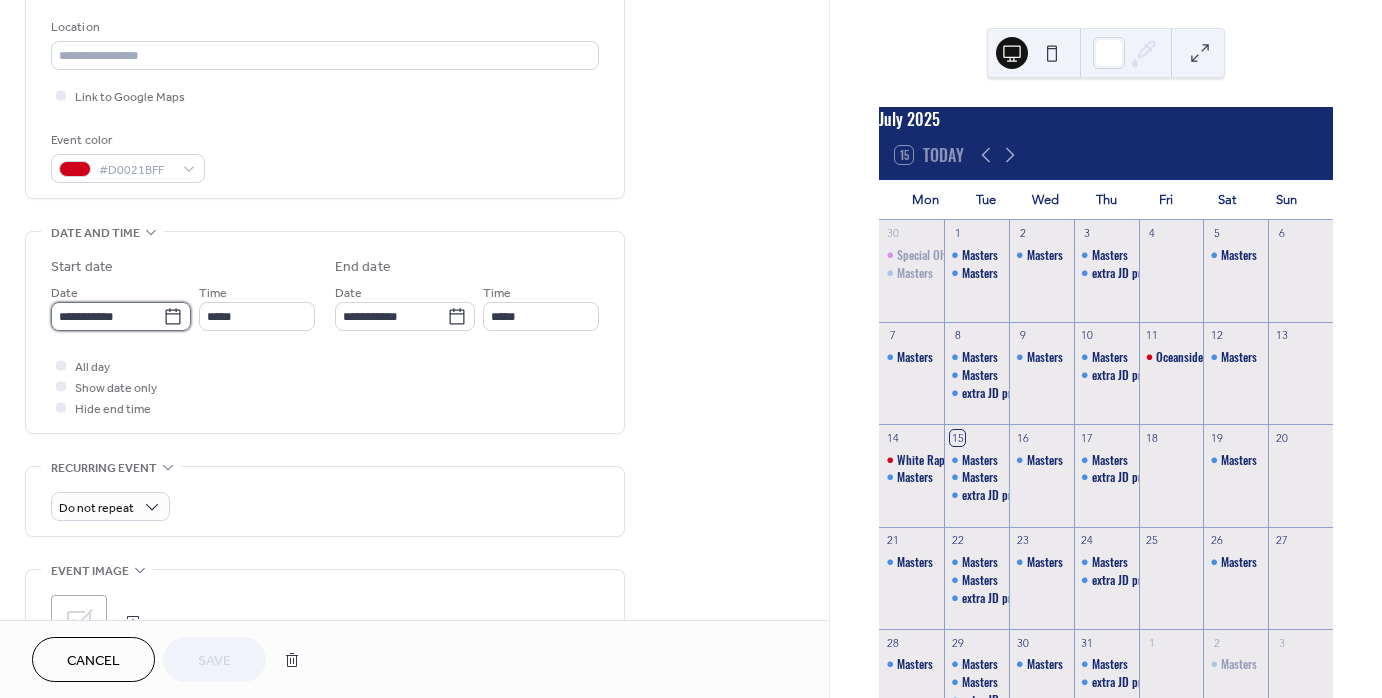click on "**********" at bounding box center [107, 316] 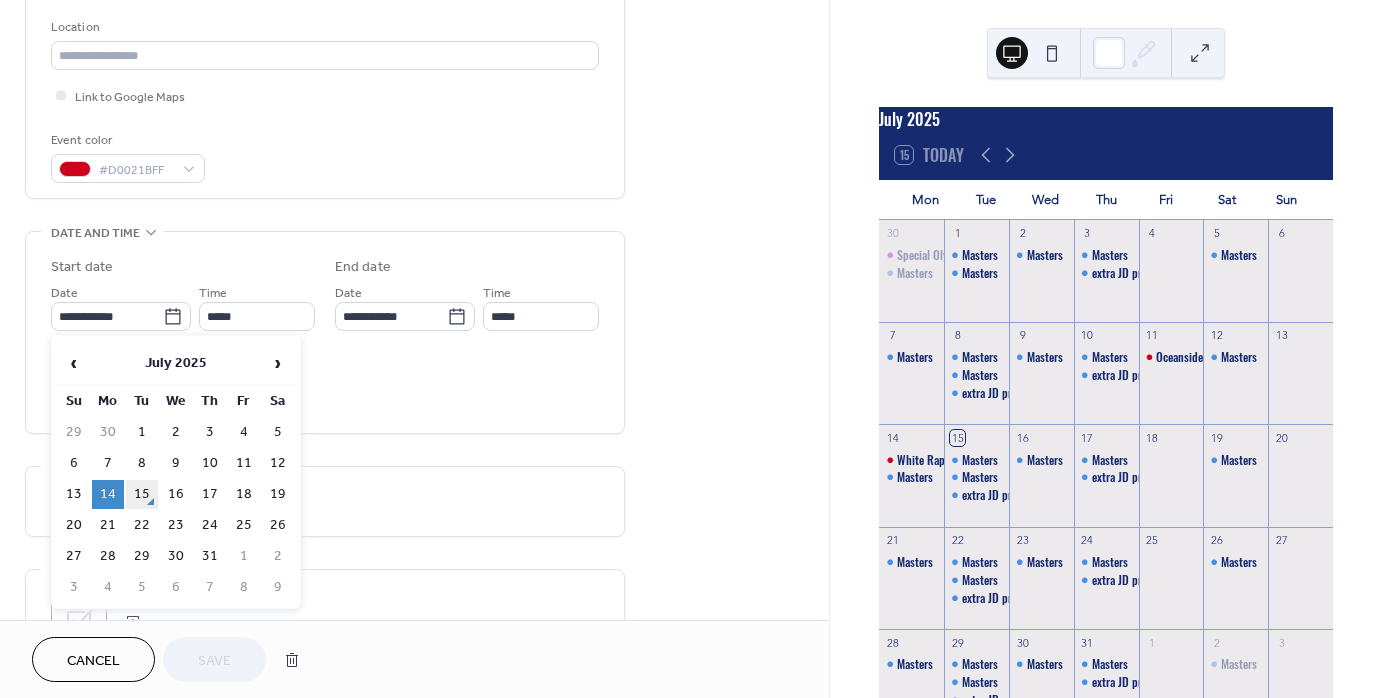 click on "15" at bounding box center [142, 494] 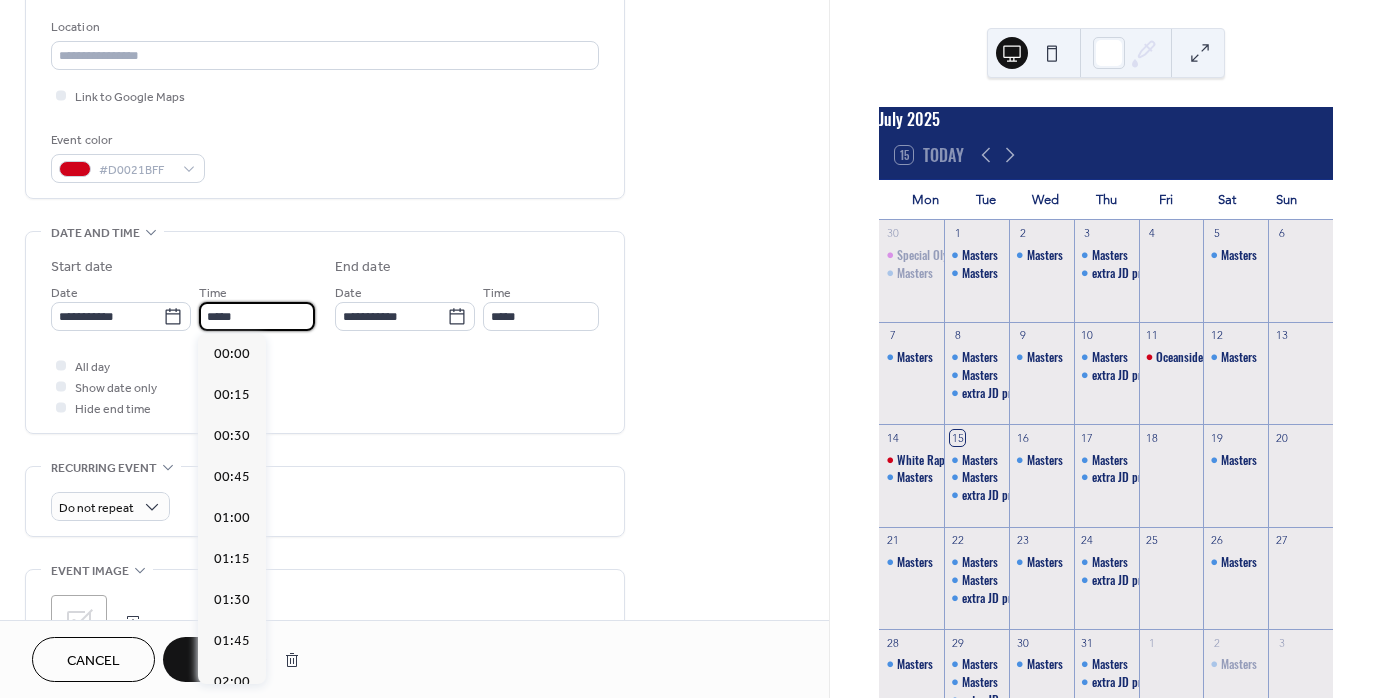 click on "*****" at bounding box center [257, 316] 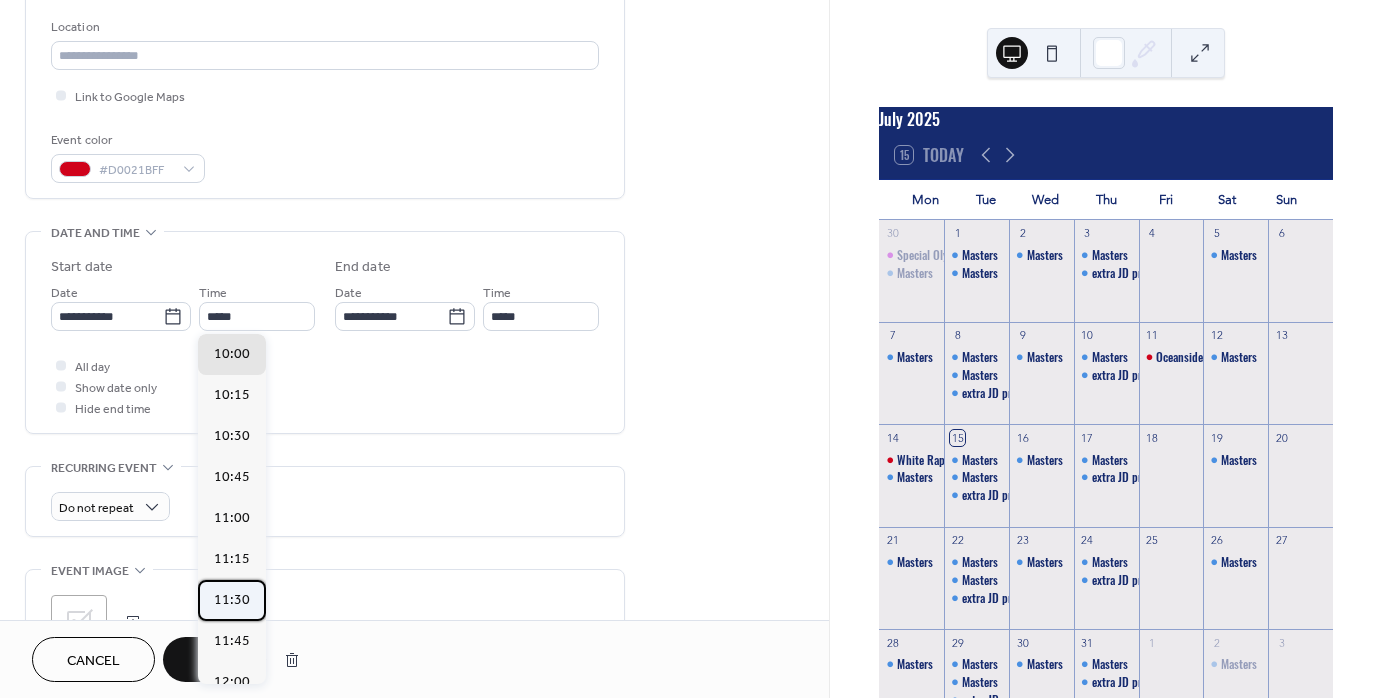 click on "11:30" at bounding box center [232, 600] 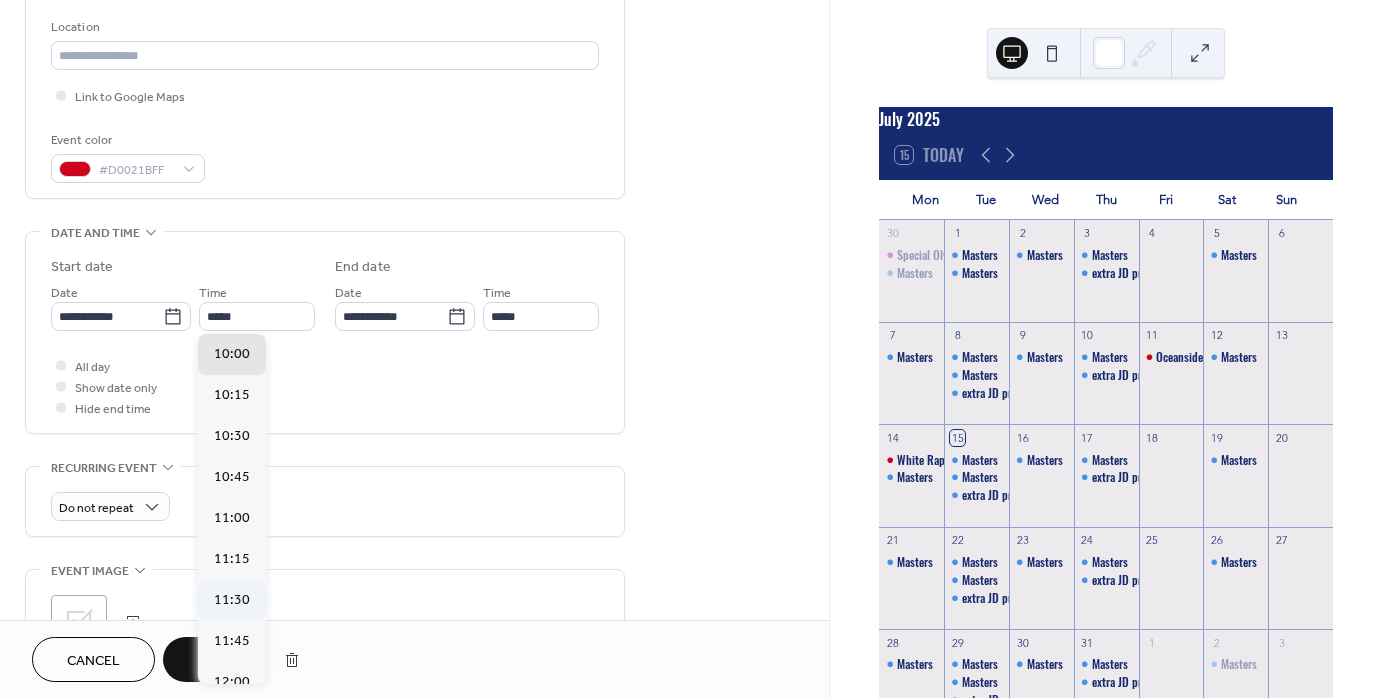 type on "*****" 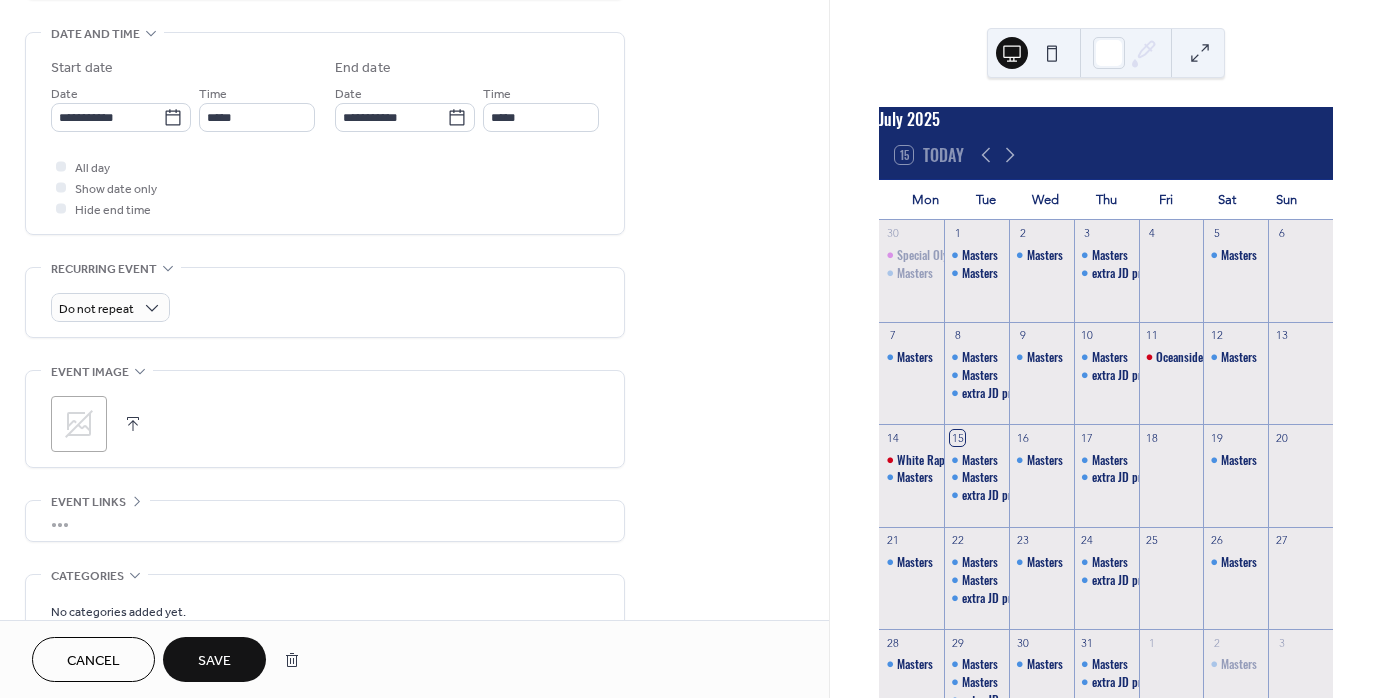 scroll, scrollTop: 619, scrollLeft: 0, axis: vertical 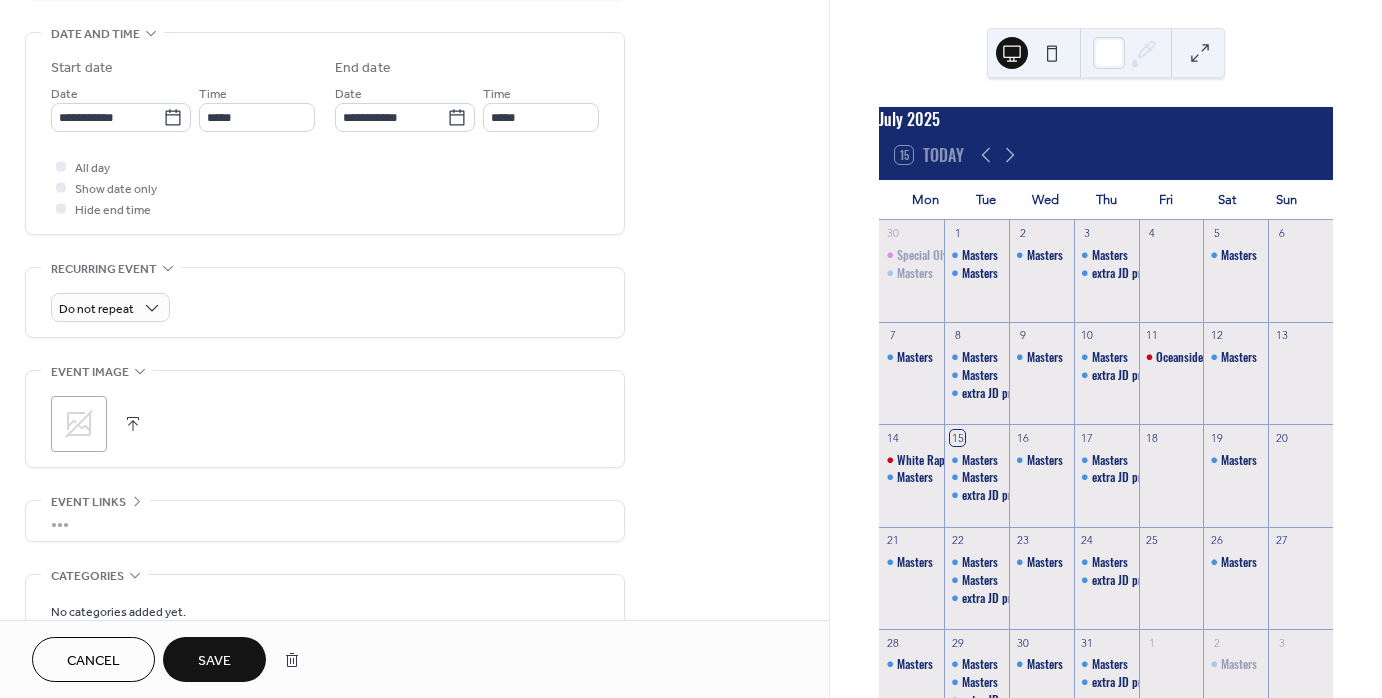click on "Save" at bounding box center (214, 661) 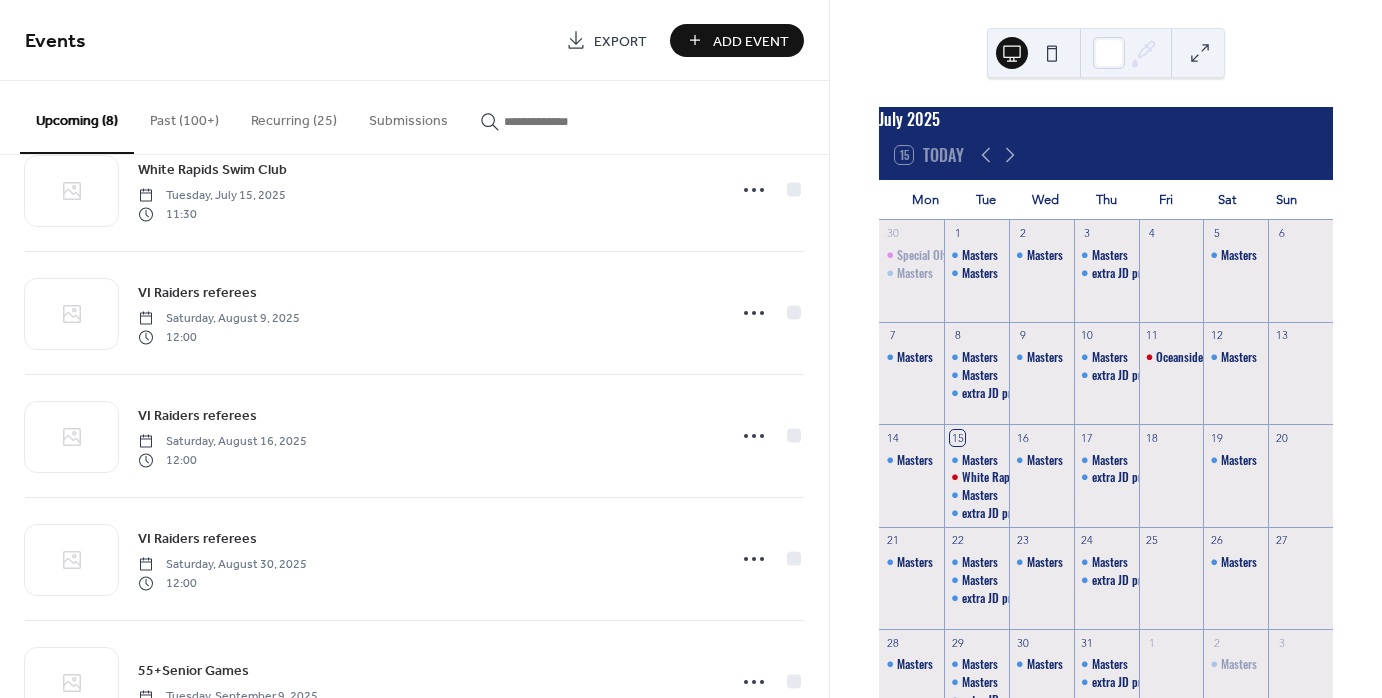 scroll, scrollTop: 64, scrollLeft: 0, axis: vertical 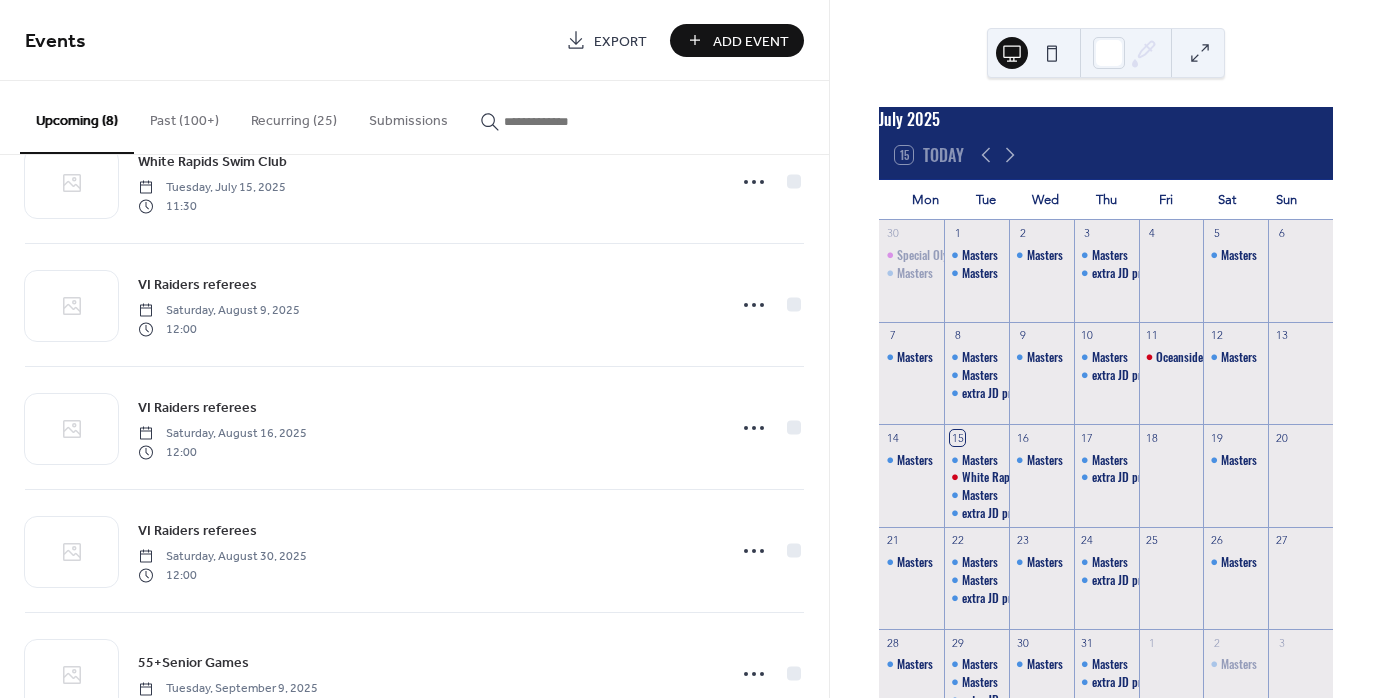 click on "Add Event" at bounding box center [751, 41] 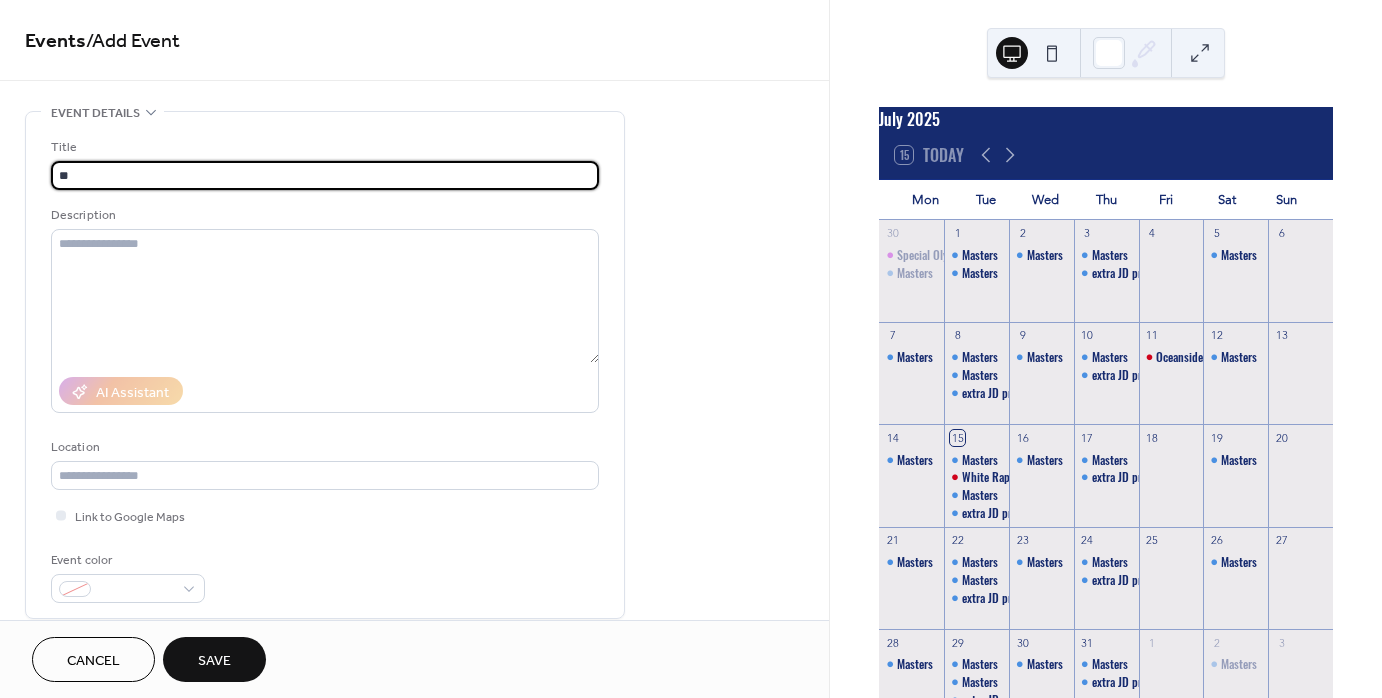 type on "*" 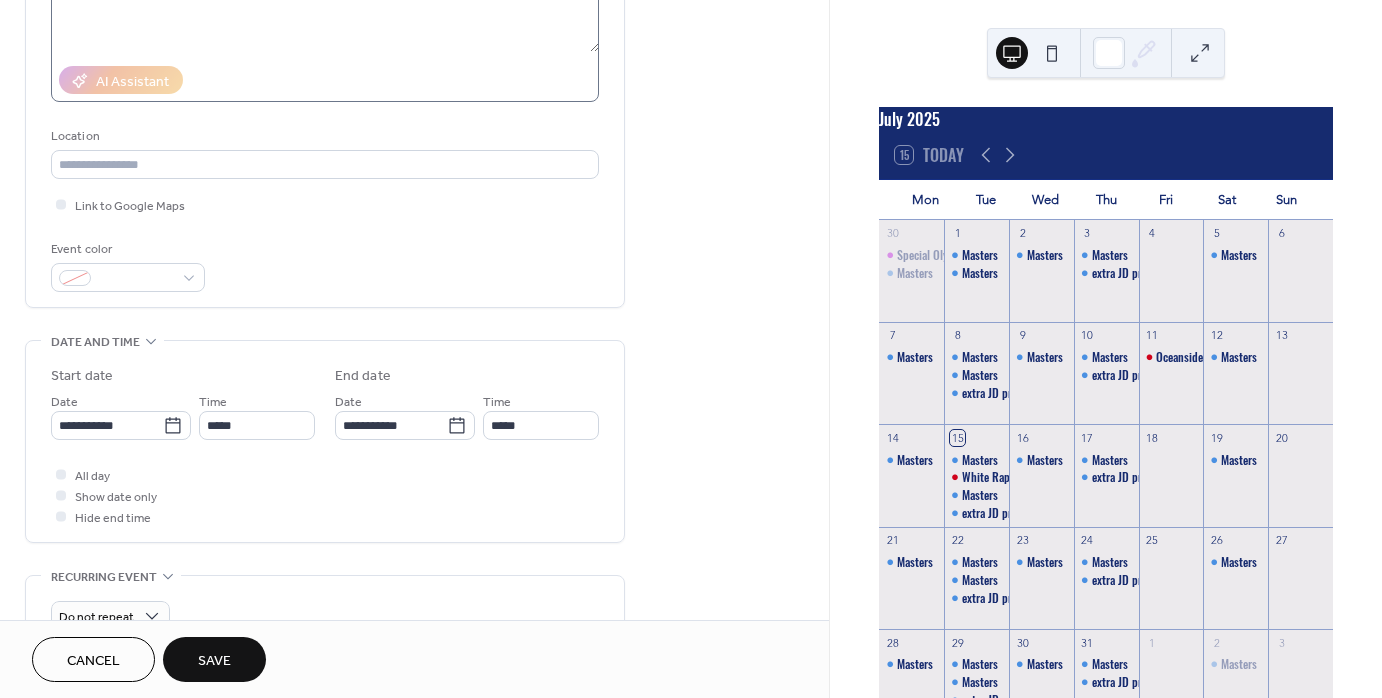 scroll, scrollTop: 312, scrollLeft: 0, axis: vertical 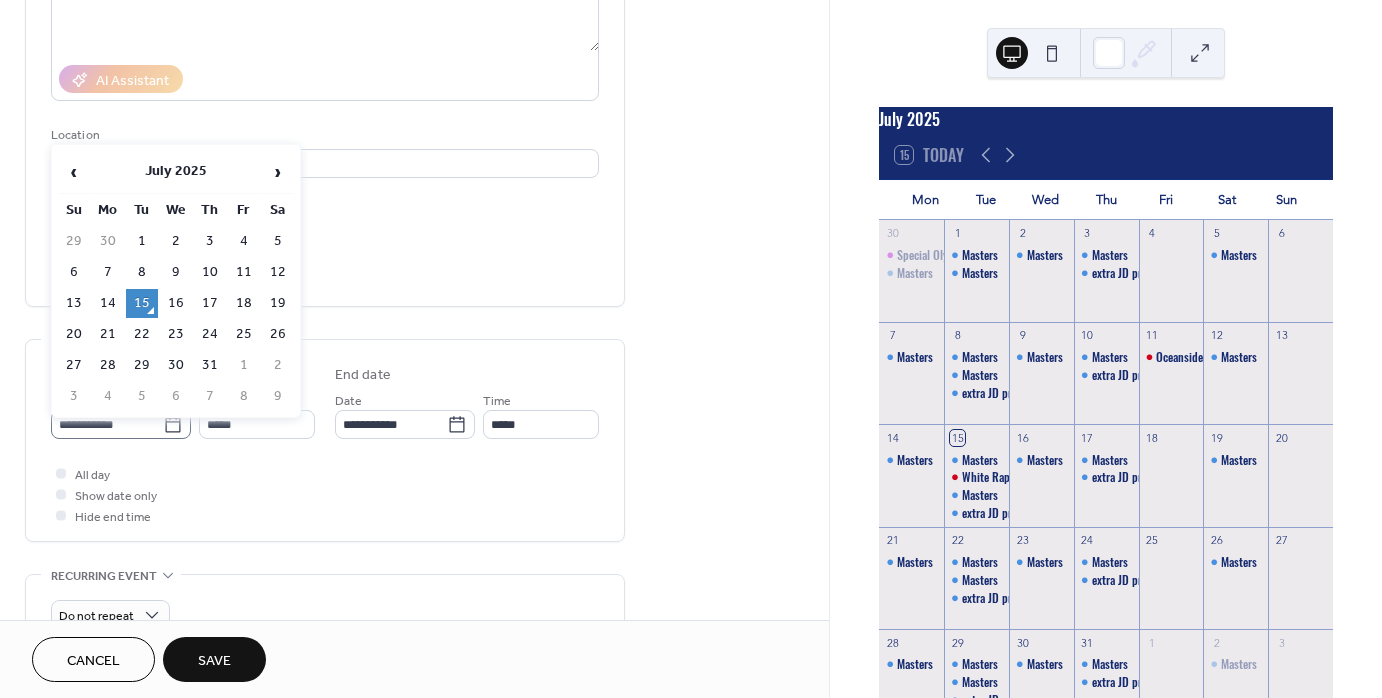 click 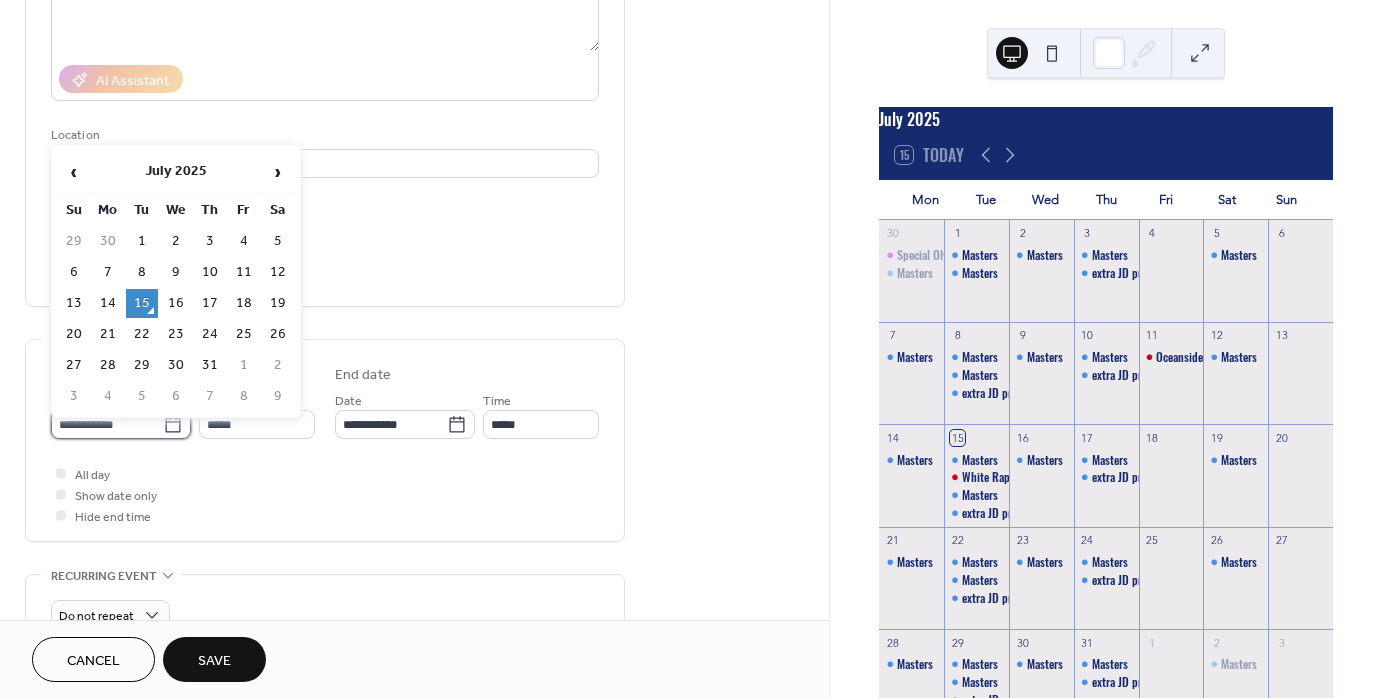 click on "**********" at bounding box center (107, 424) 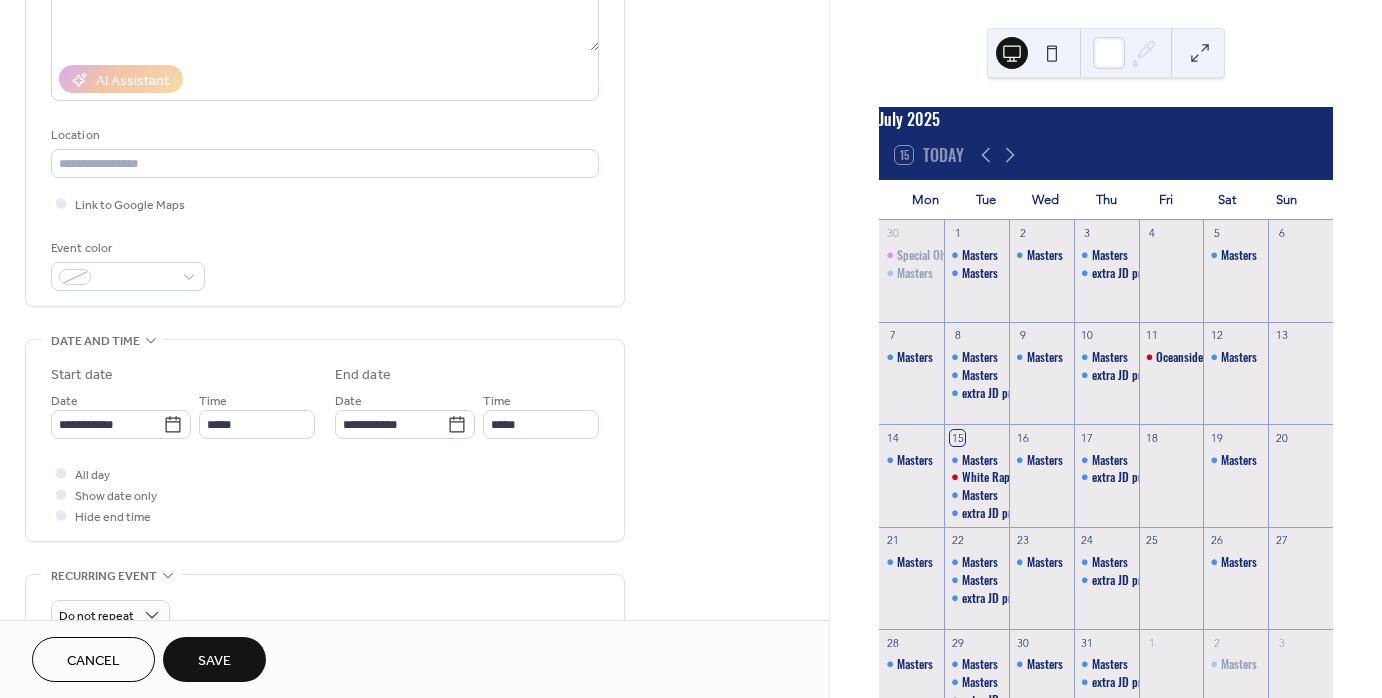 click on "Event color" at bounding box center [325, 264] 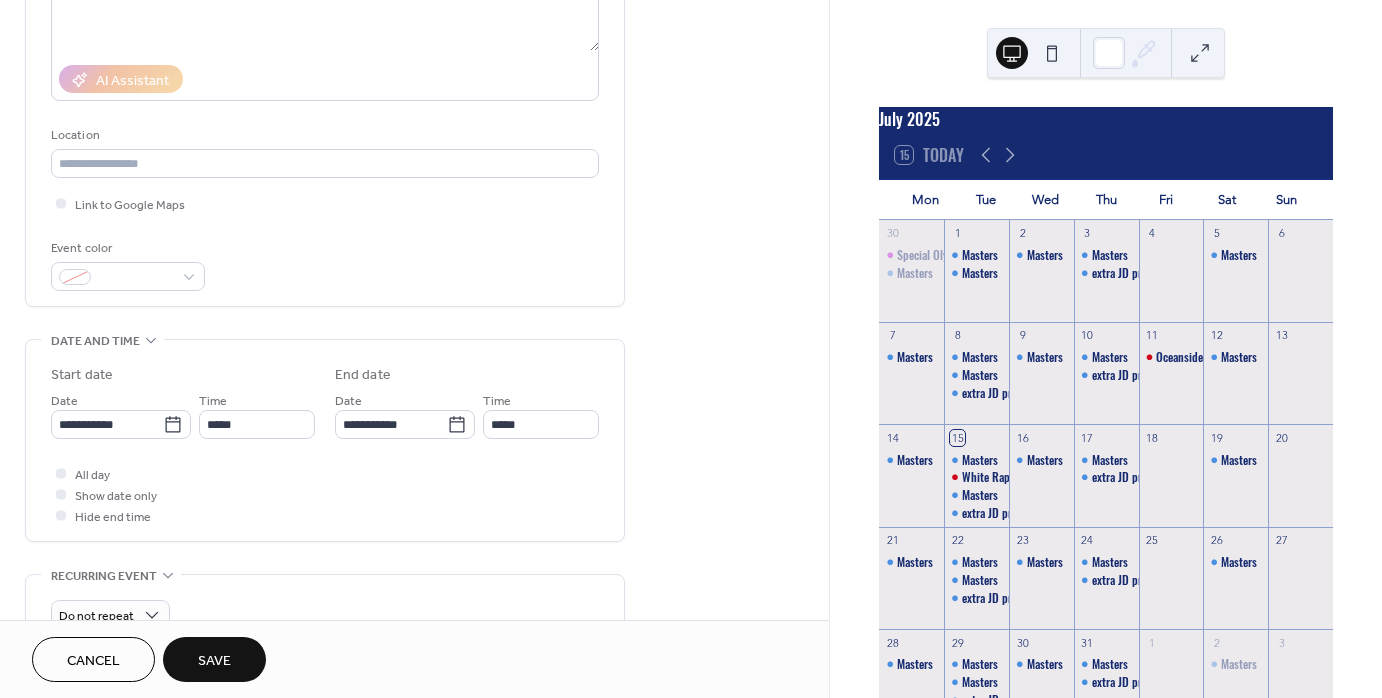 scroll, scrollTop: 0, scrollLeft: 0, axis: both 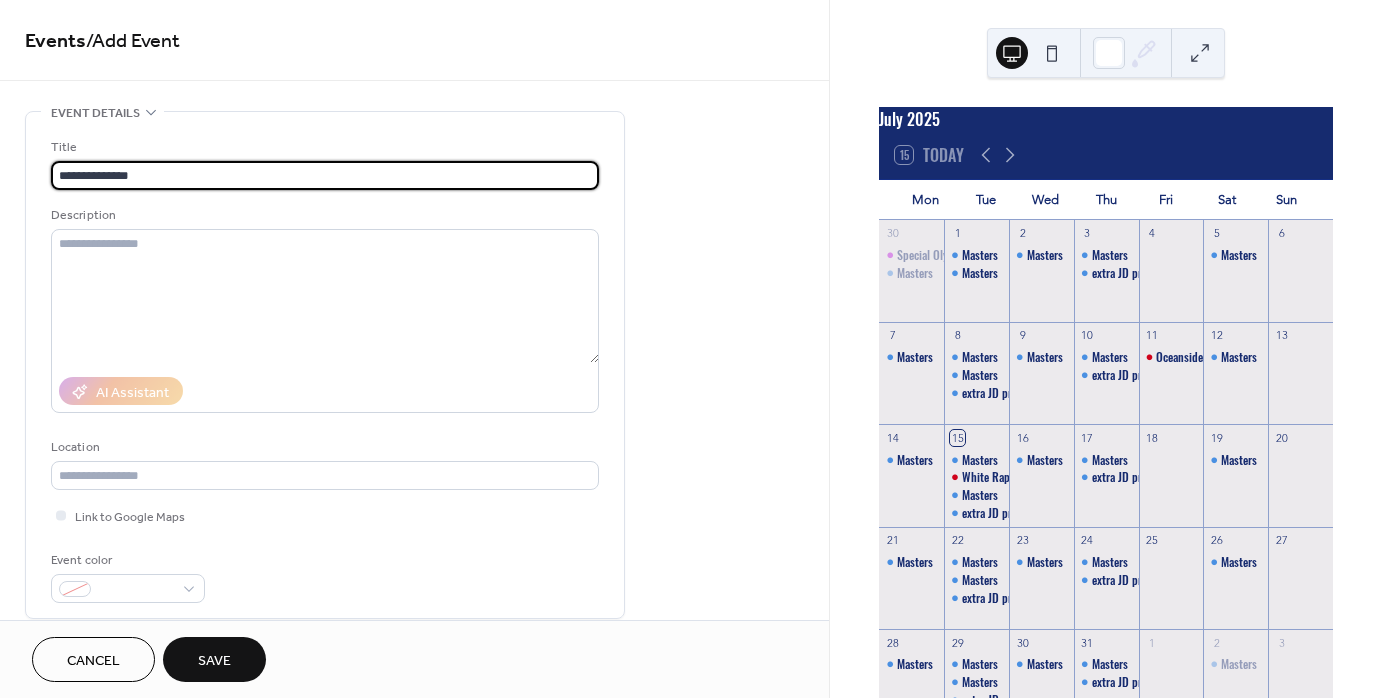click on "**********" at bounding box center [325, 175] 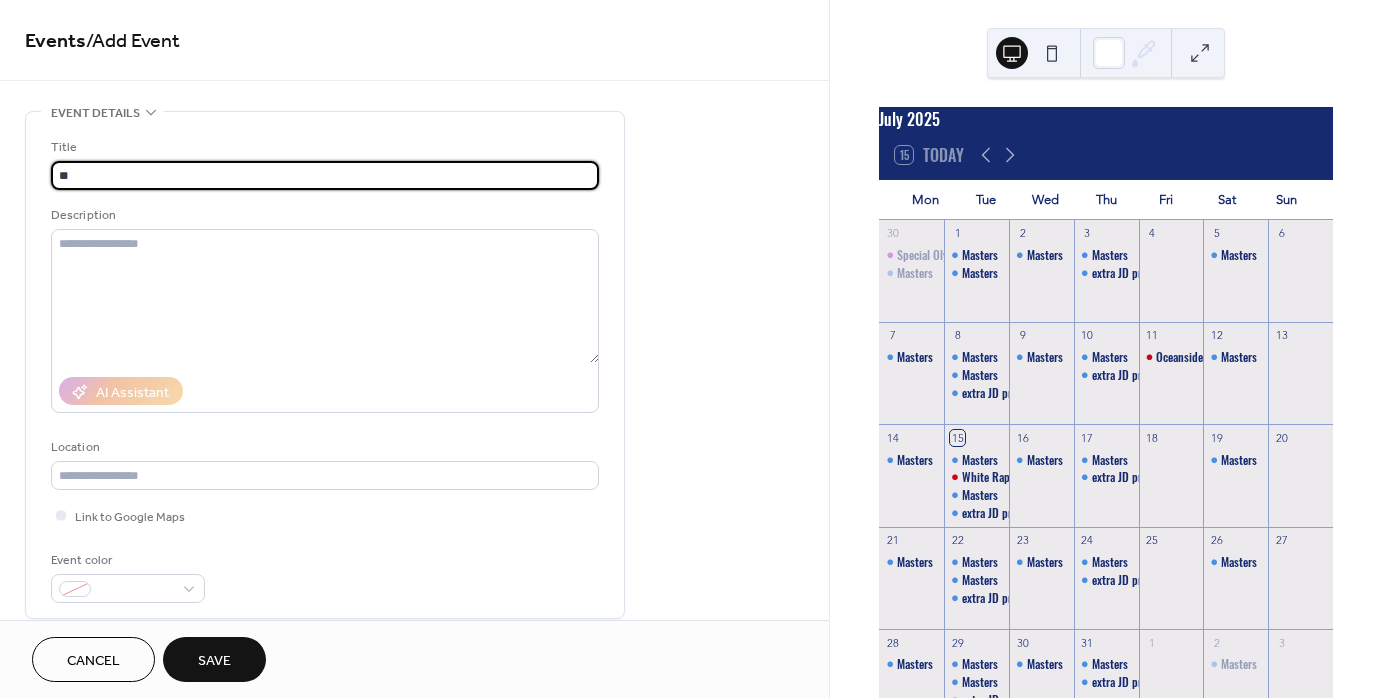 type on "*" 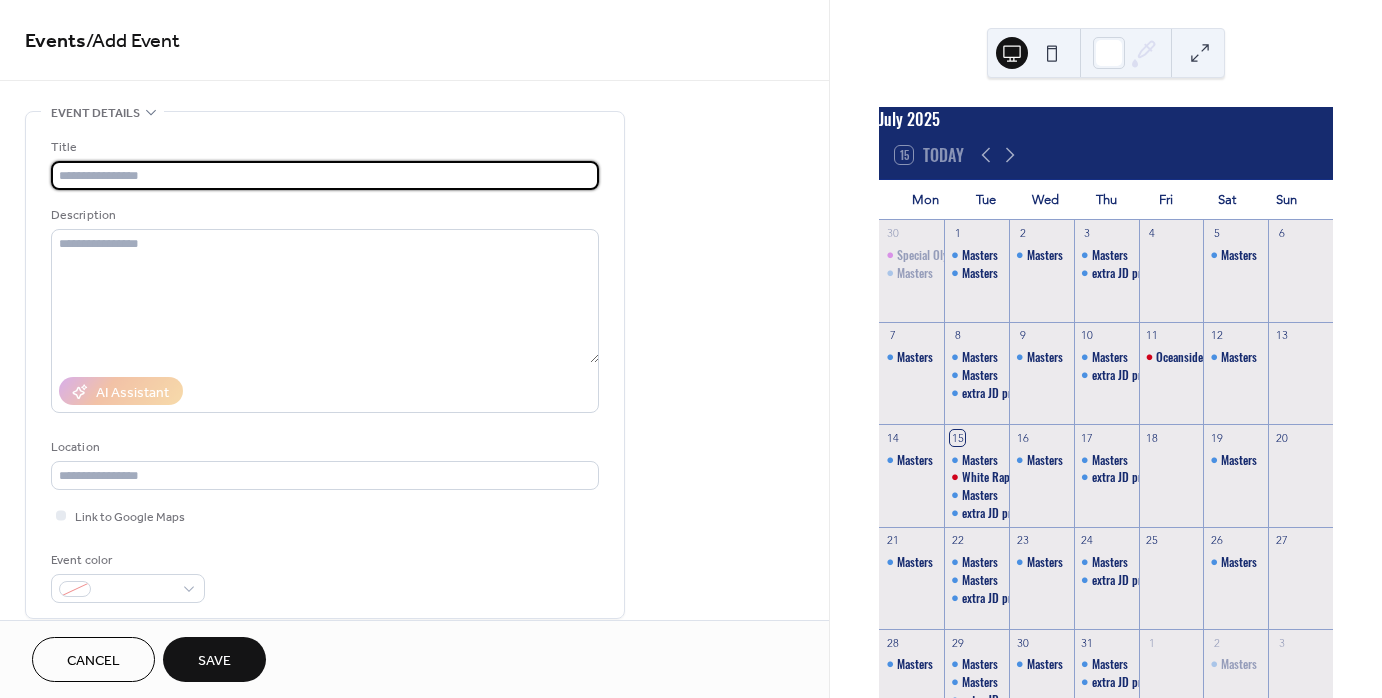 type 